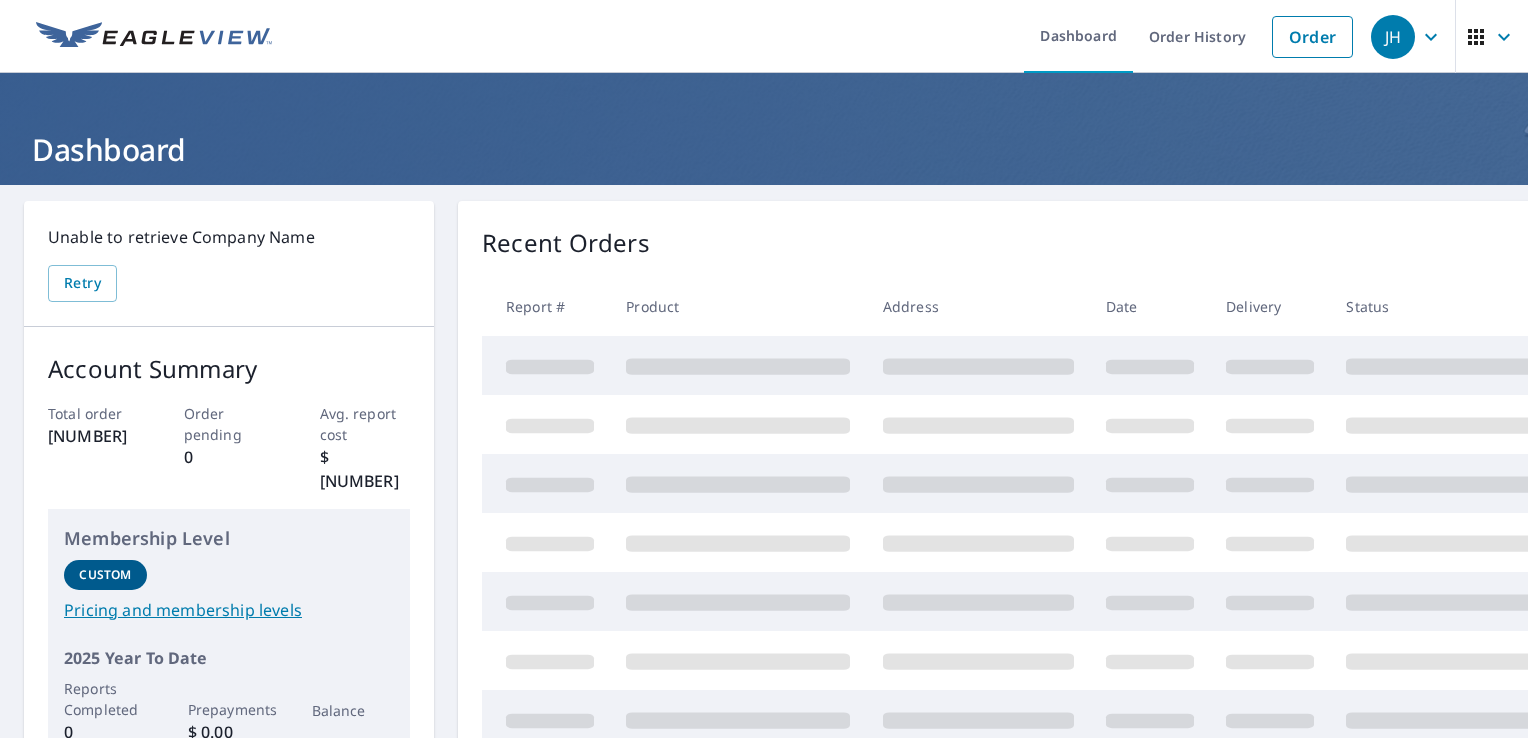 scroll, scrollTop: 0, scrollLeft: 0, axis: both 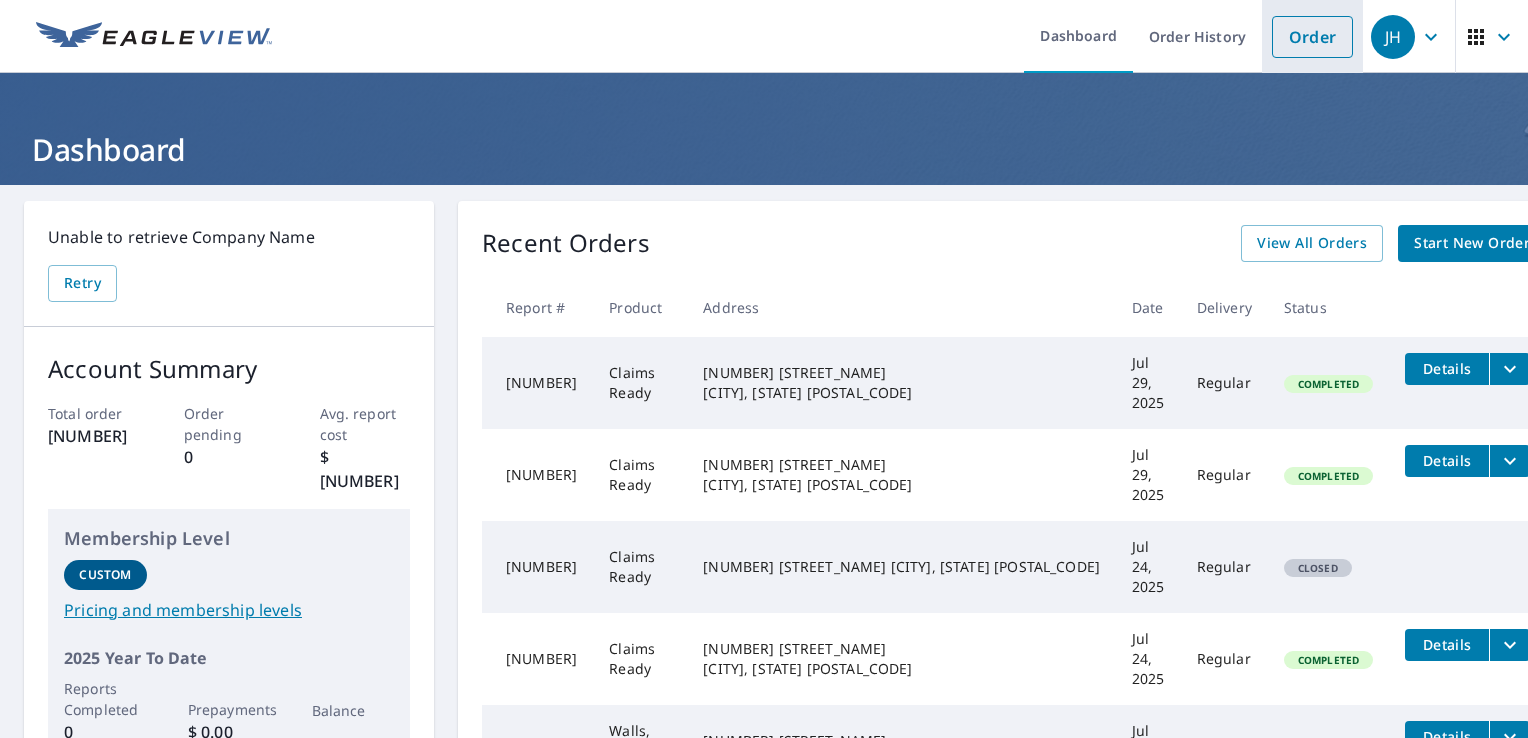 drag, startPoint x: 1284, startPoint y: 42, endPoint x: 1273, endPoint y: 35, distance: 13.038404 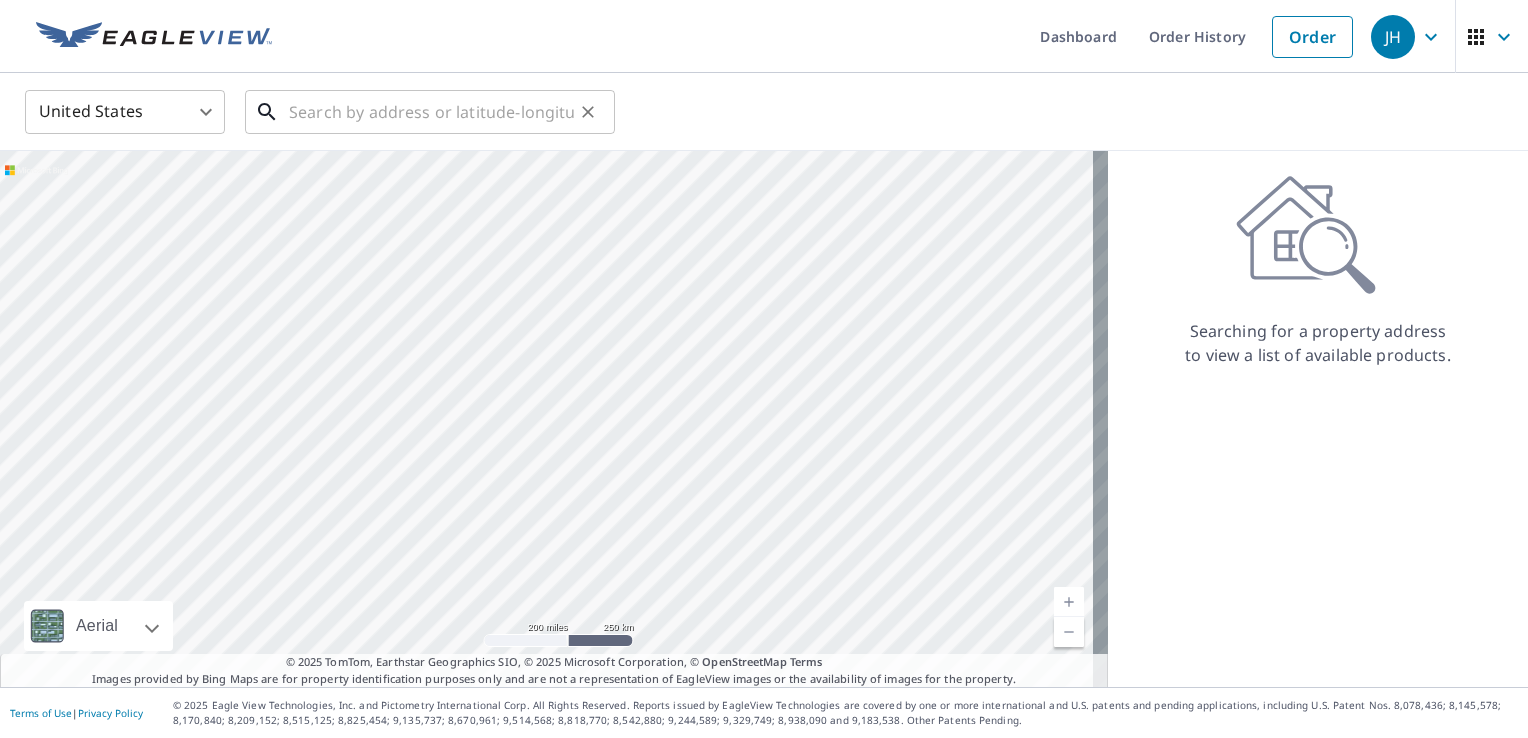 click at bounding box center (431, 112) 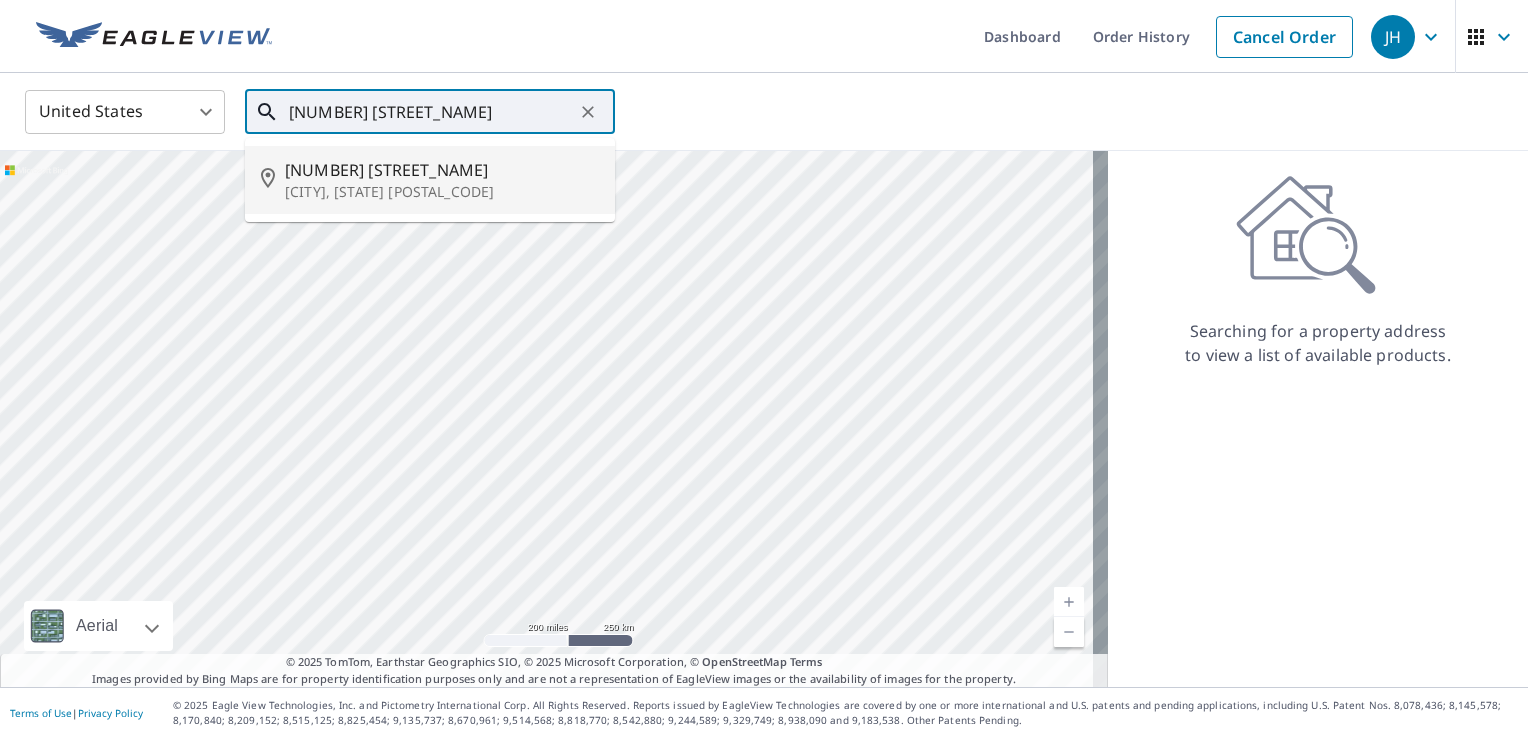 drag, startPoint x: 348, startPoint y: 169, endPoint x: 387, endPoint y: 169, distance: 39 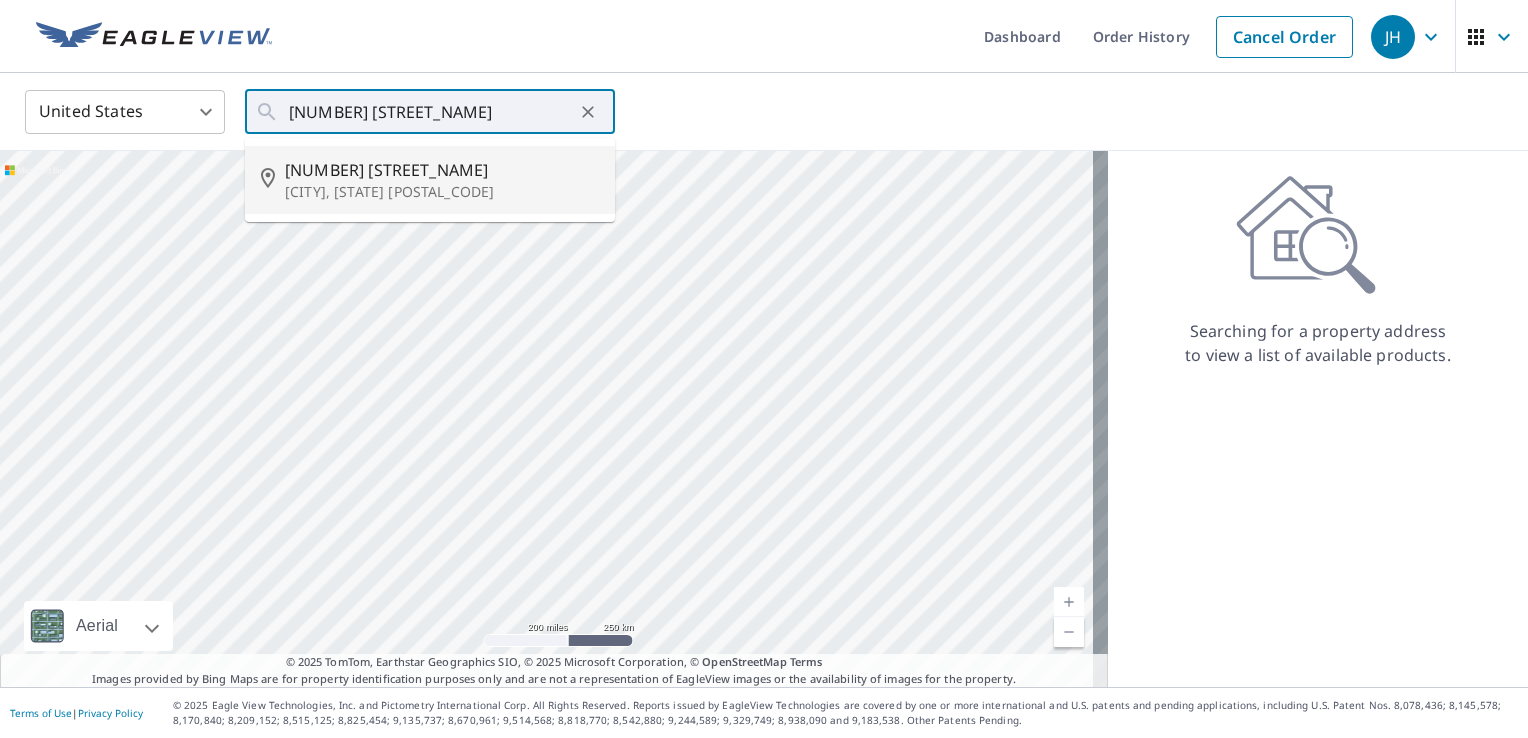 type on "[NUMBER] [STREET_NAME] [CITY], [STATE] [POSTAL_CODE]" 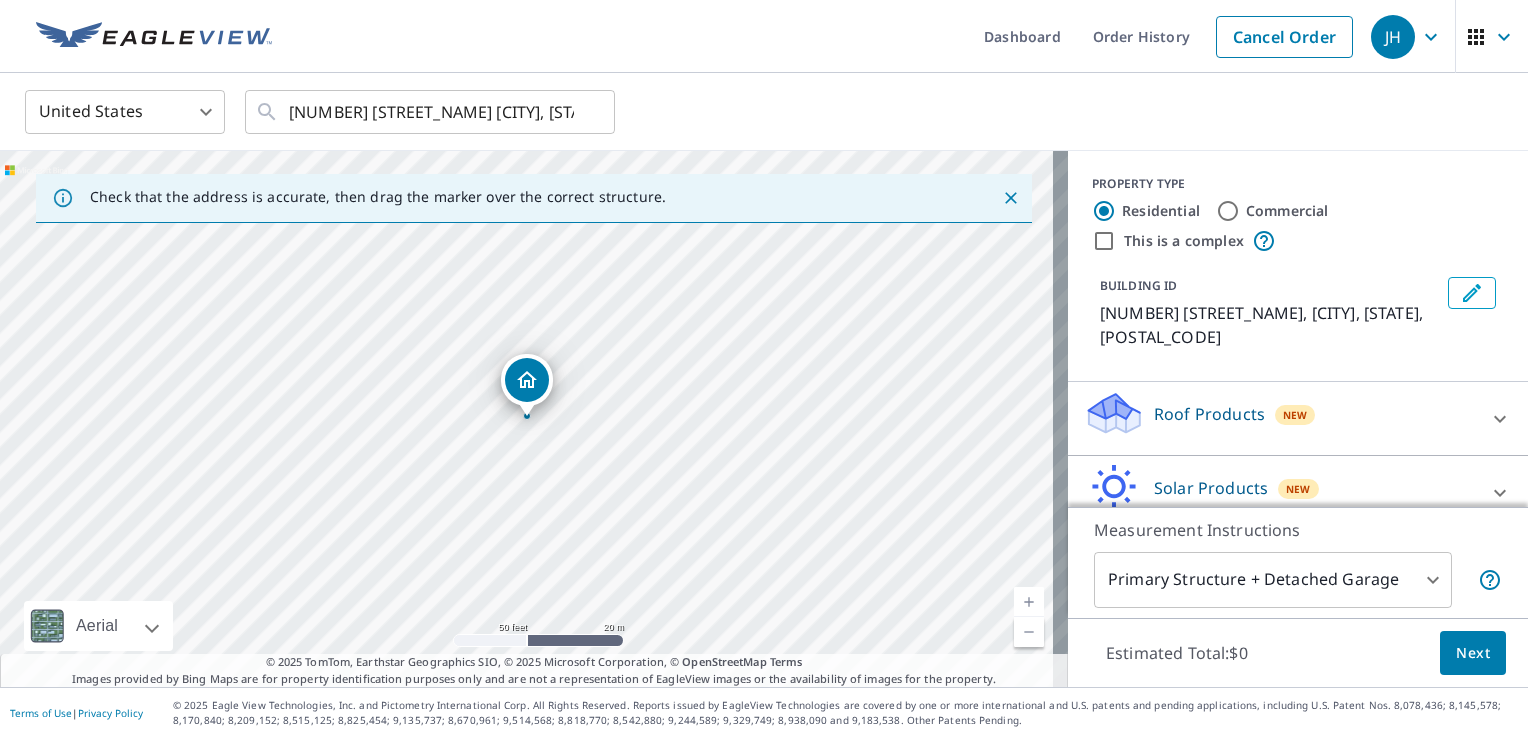 click on "Roof Products" at bounding box center [1209, 414] 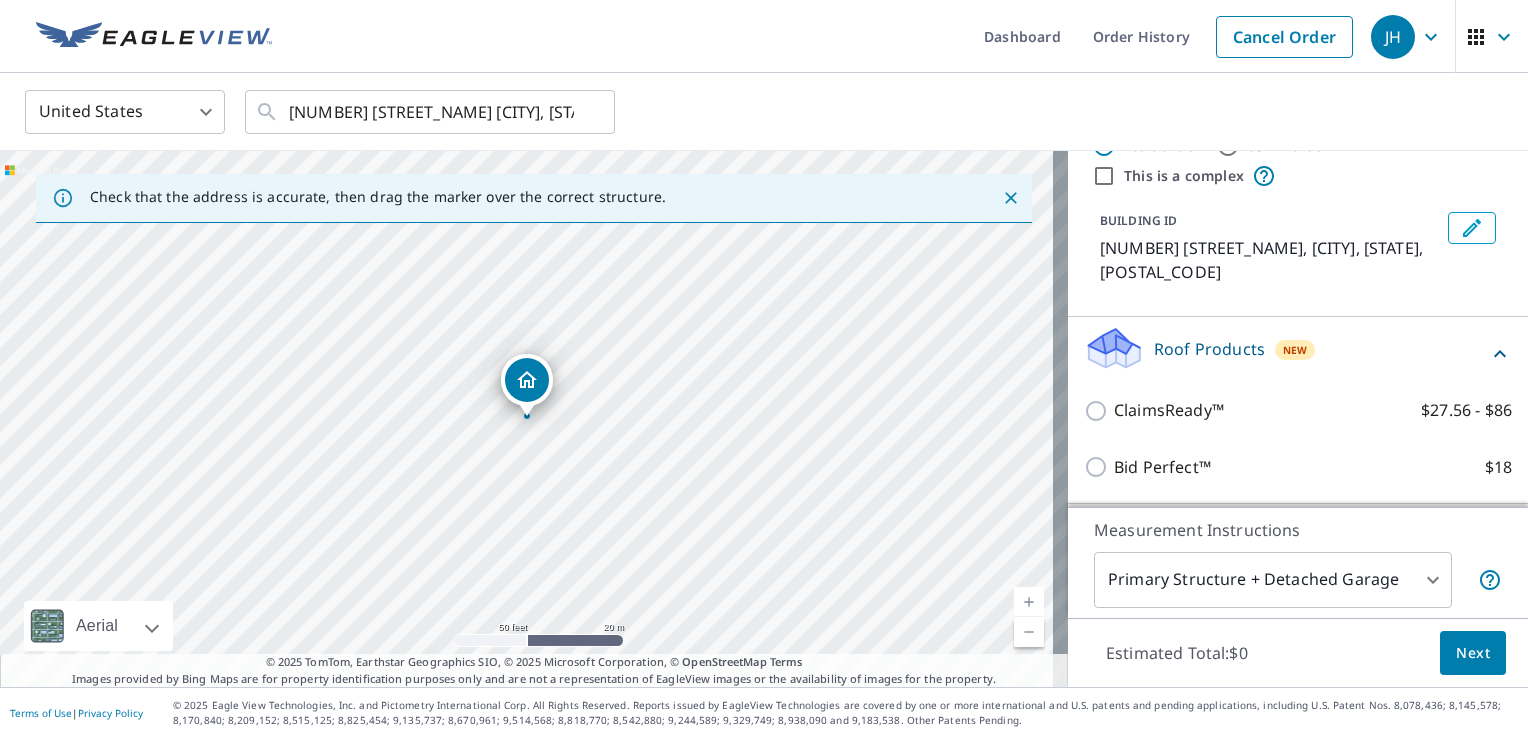 scroll, scrollTop: 100, scrollLeft: 0, axis: vertical 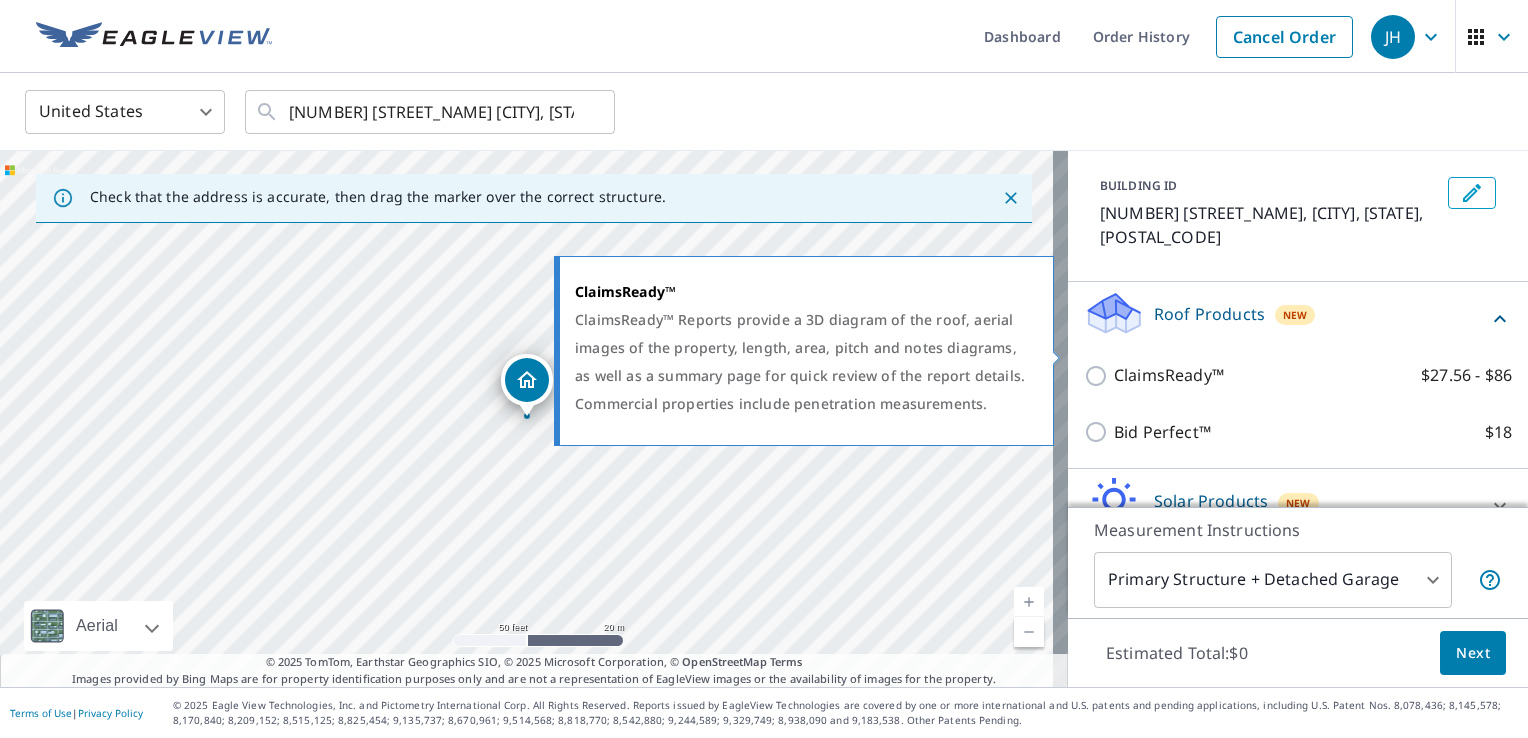click on "ClaimsReady™" at bounding box center [1169, 375] 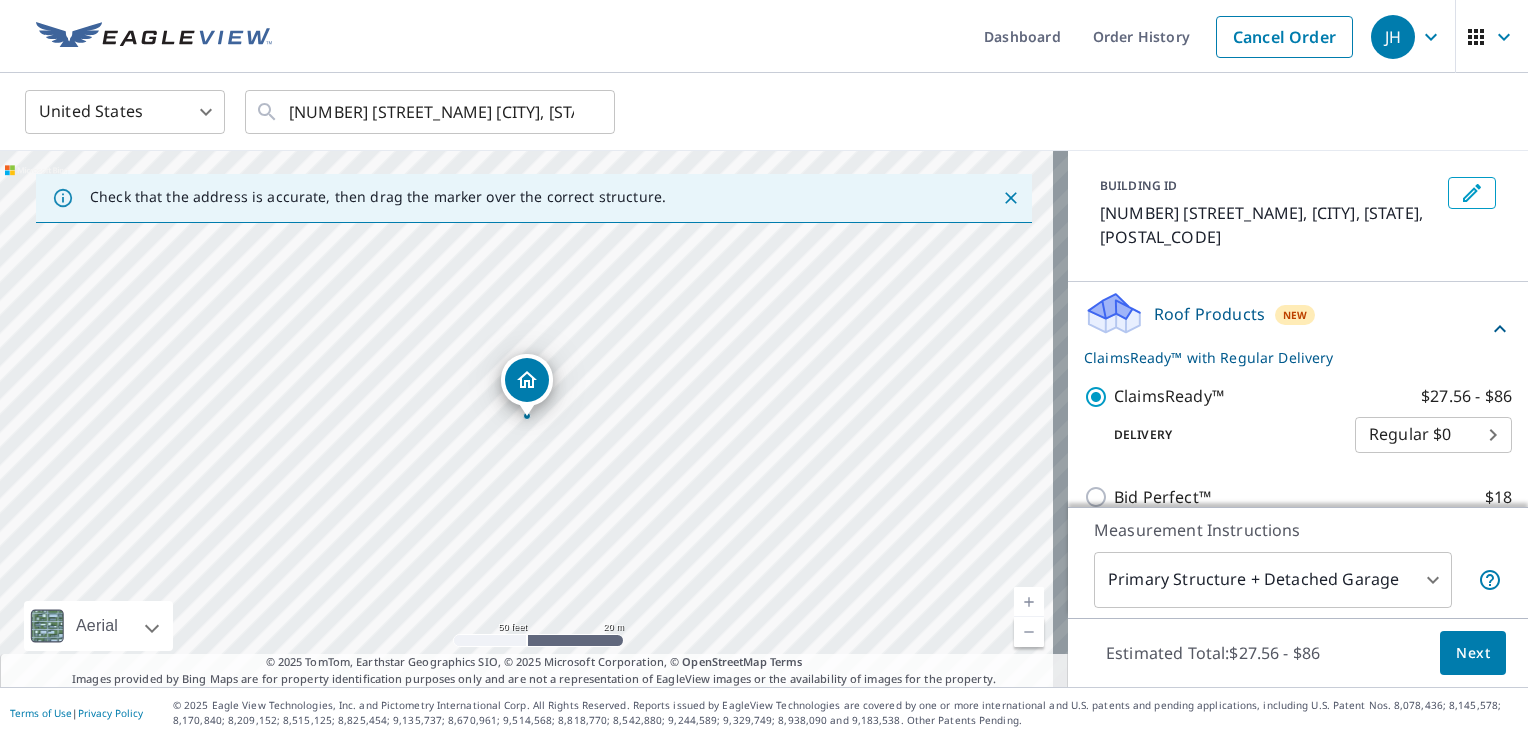 click on "[NUMBER] [STREET_NAME], [CITY], [STATE], [POSTAL_CODE]" at bounding box center [764, 369] 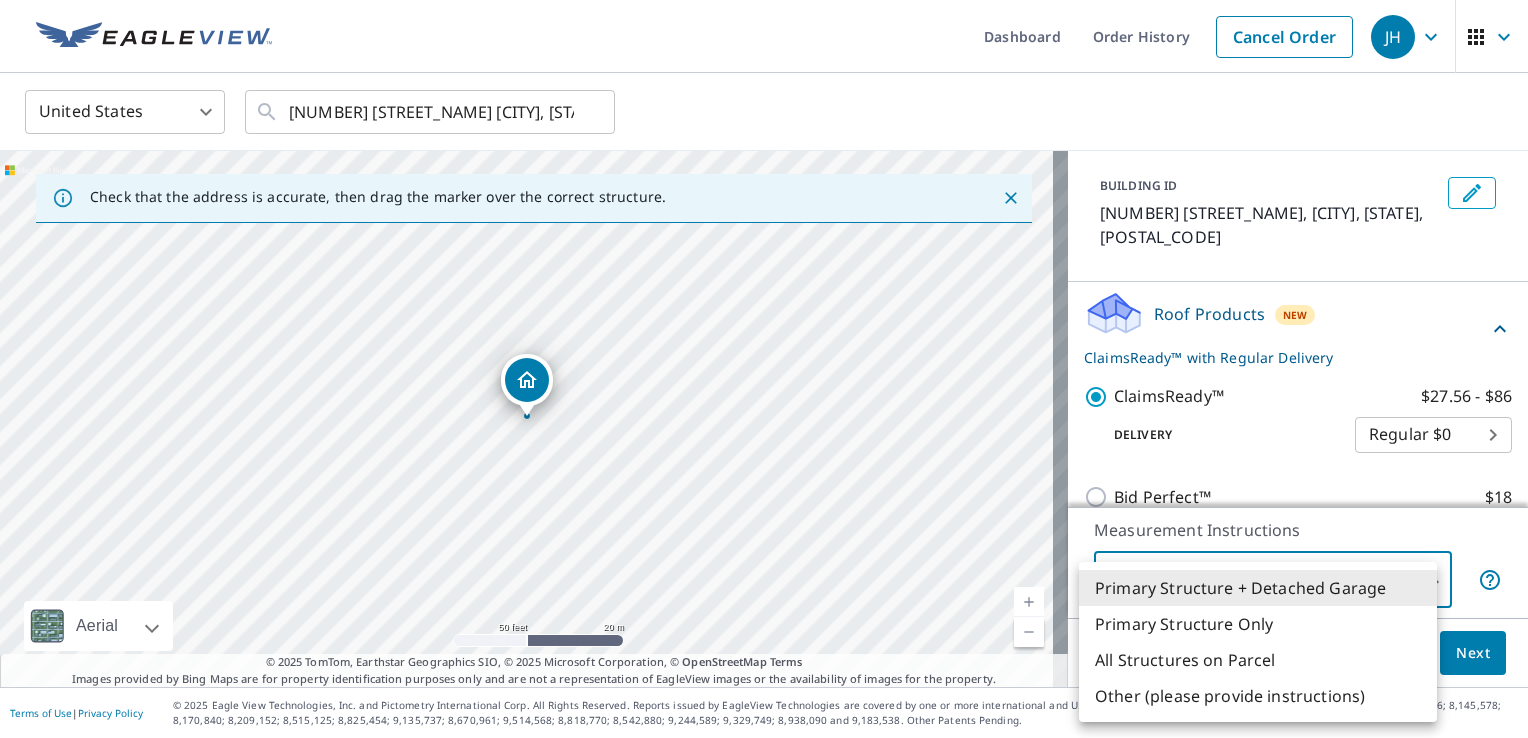 click on "Primary Structure Only" at bounding box center (1258, 624) 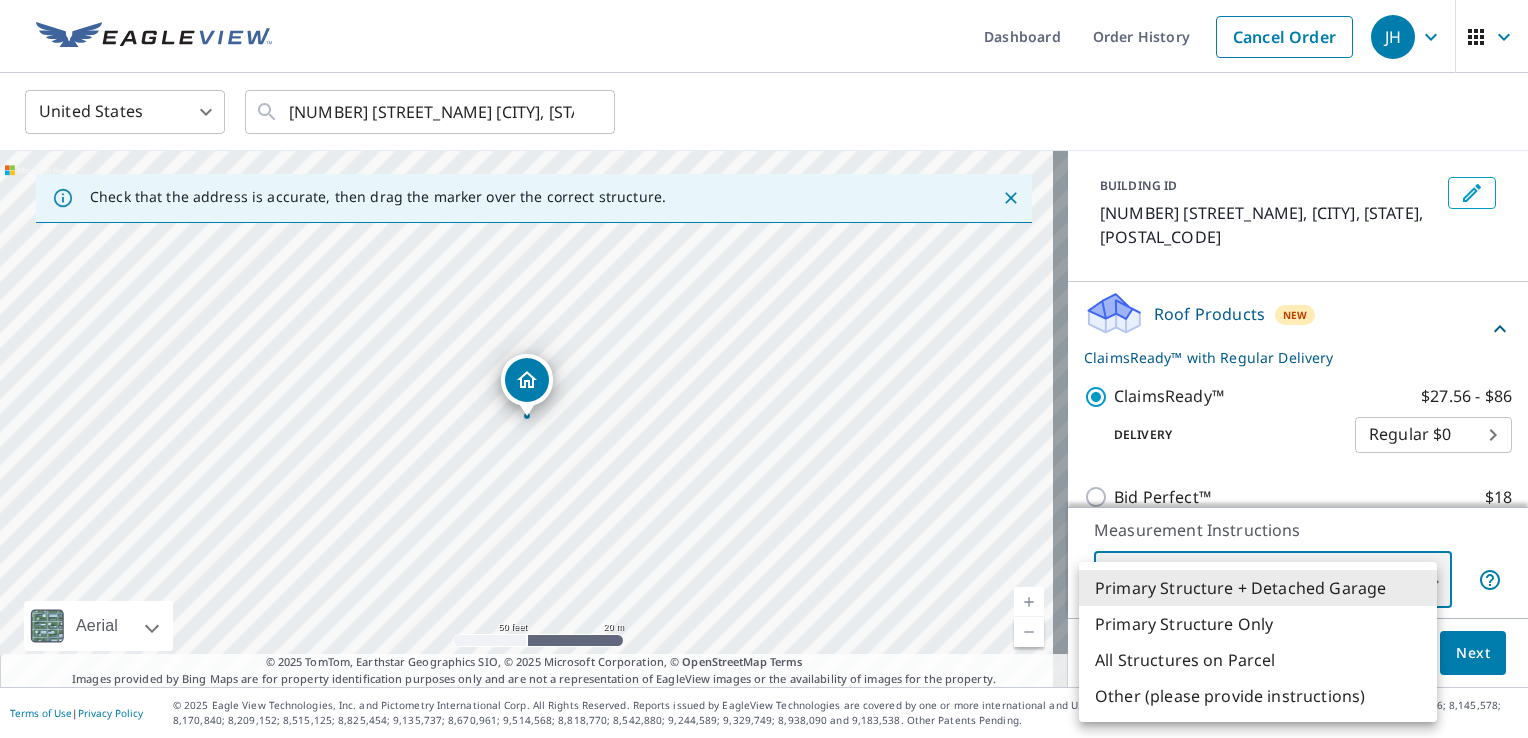 type on "2" 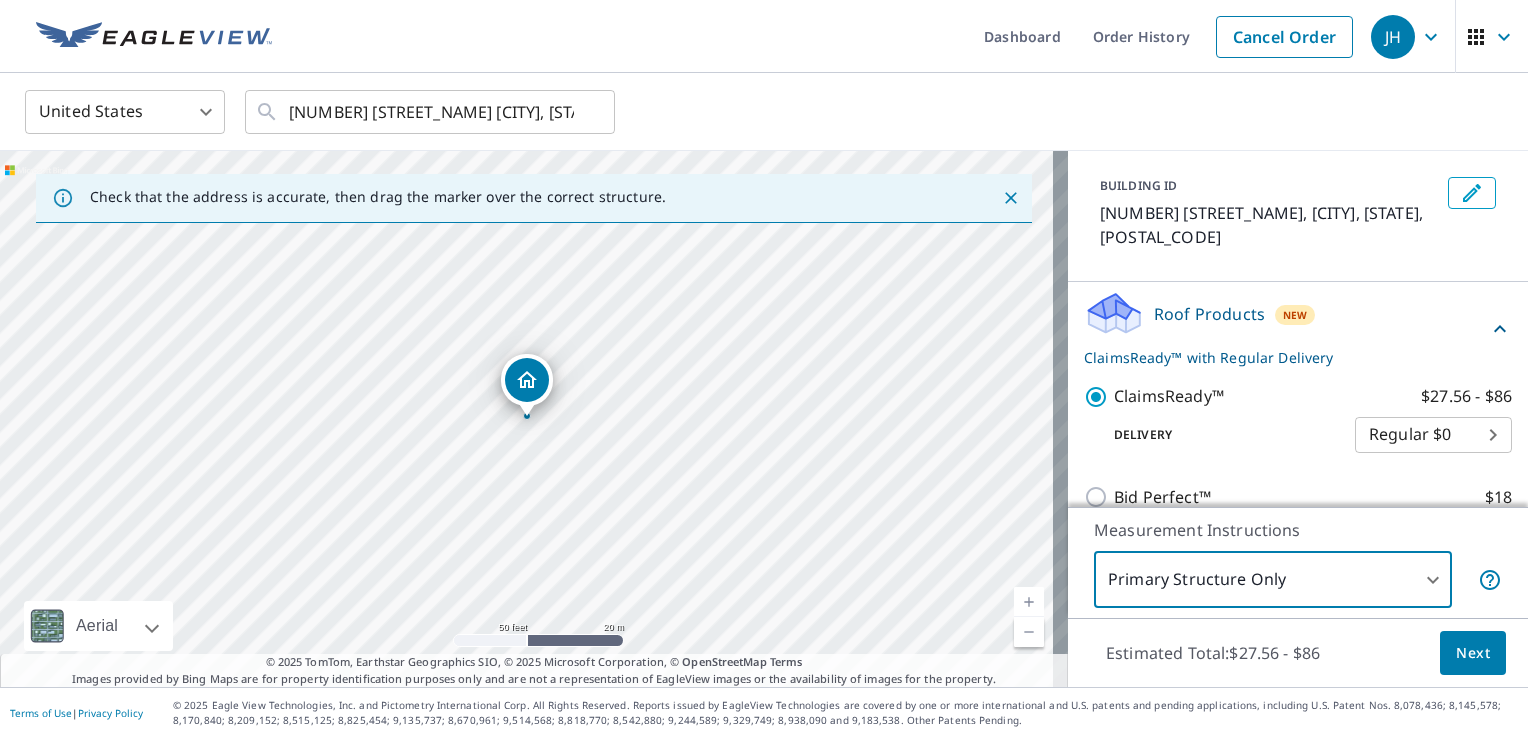 click on "Next" at bounding box center [1473, 653] 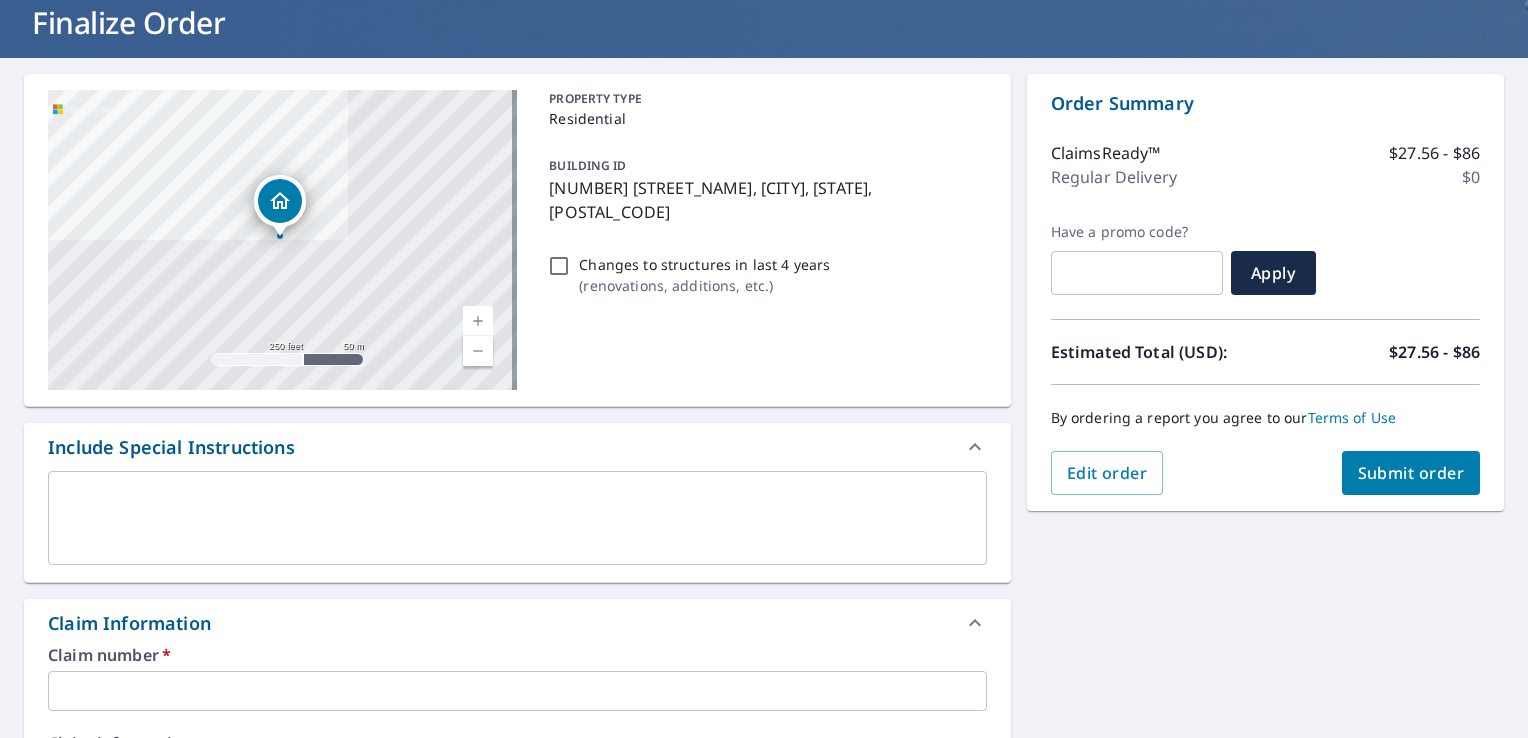 scroll, scrollTop: 300, scrollLeft: 0, axis: vertical 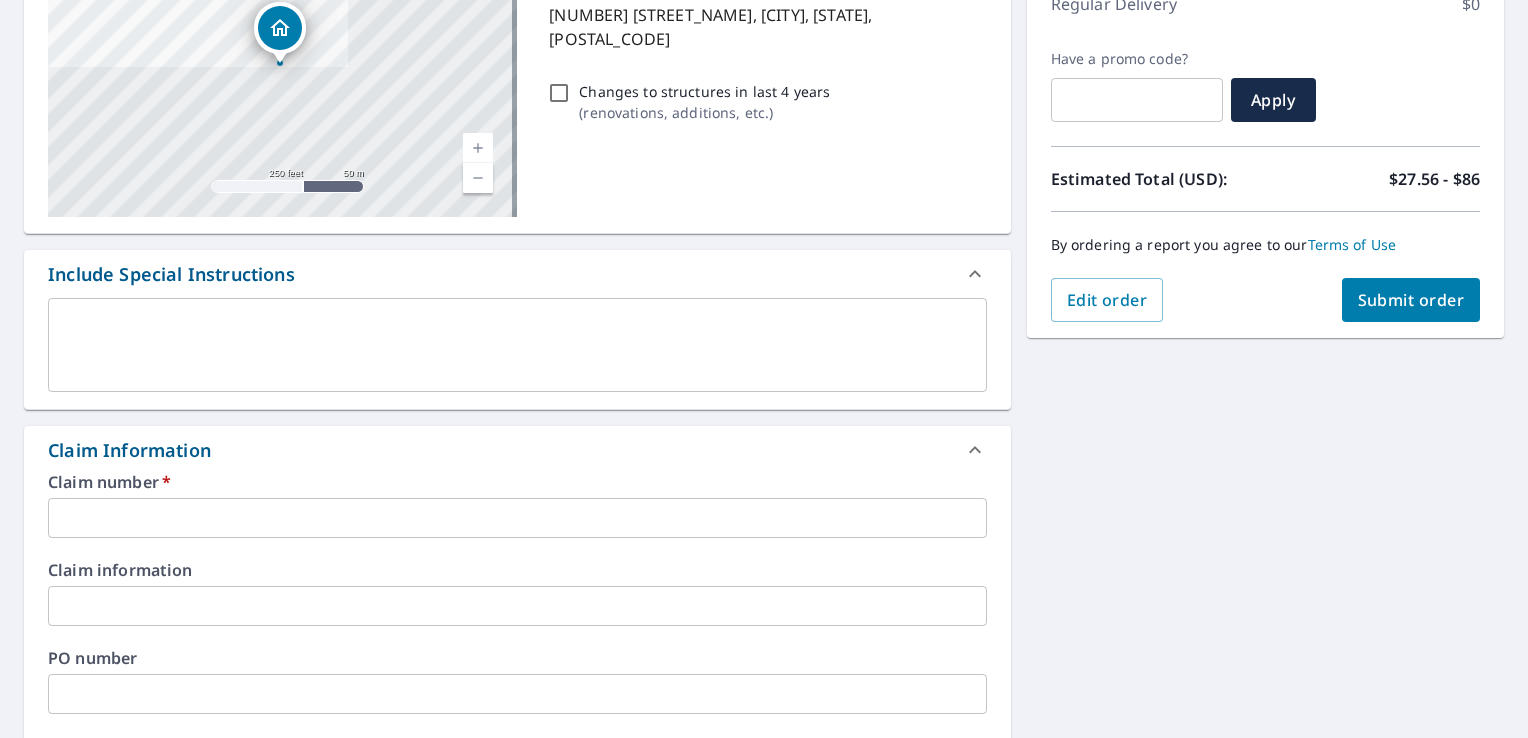 click at bounding box center [517, 518] 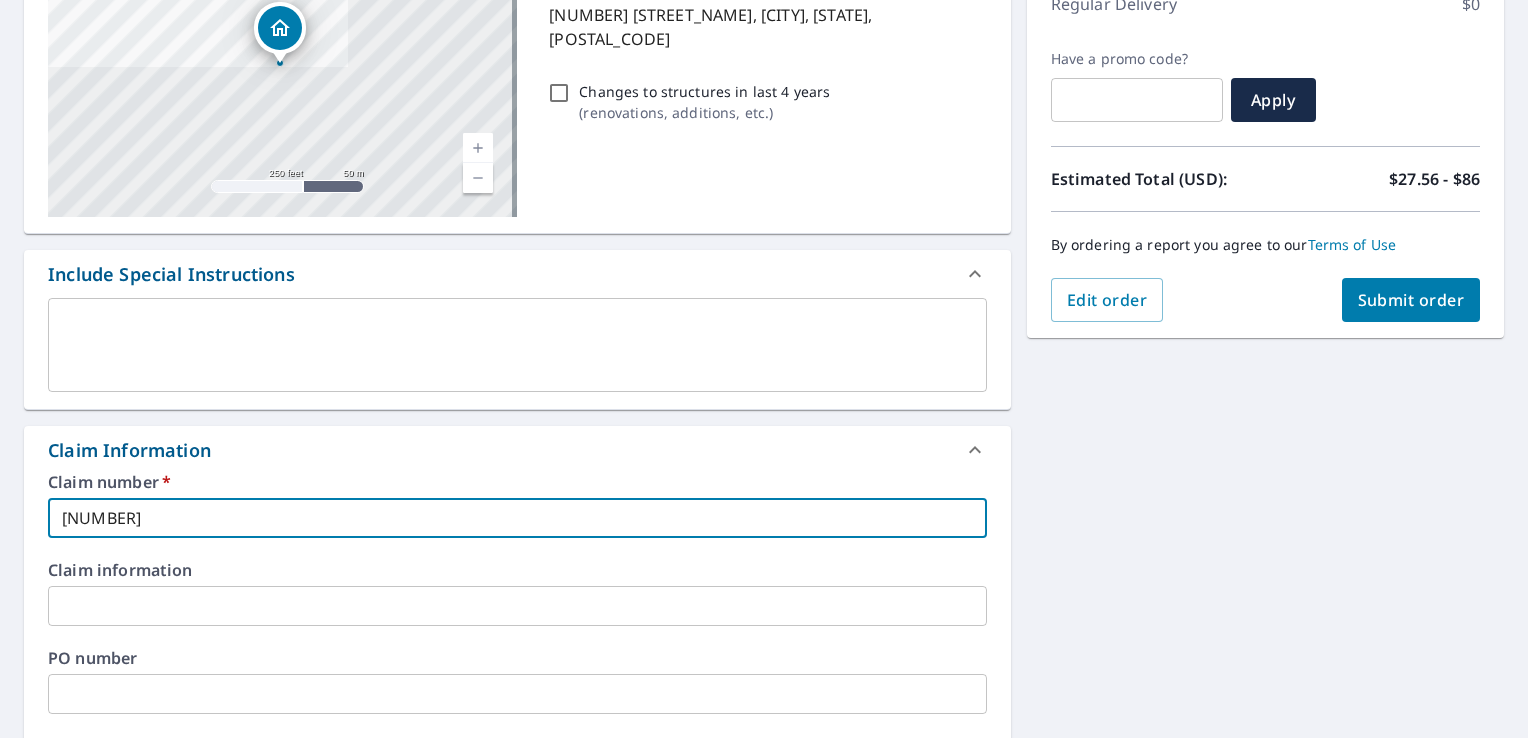 scroll, scrollTop: 600, scrollLeft: 0, axis: vertical 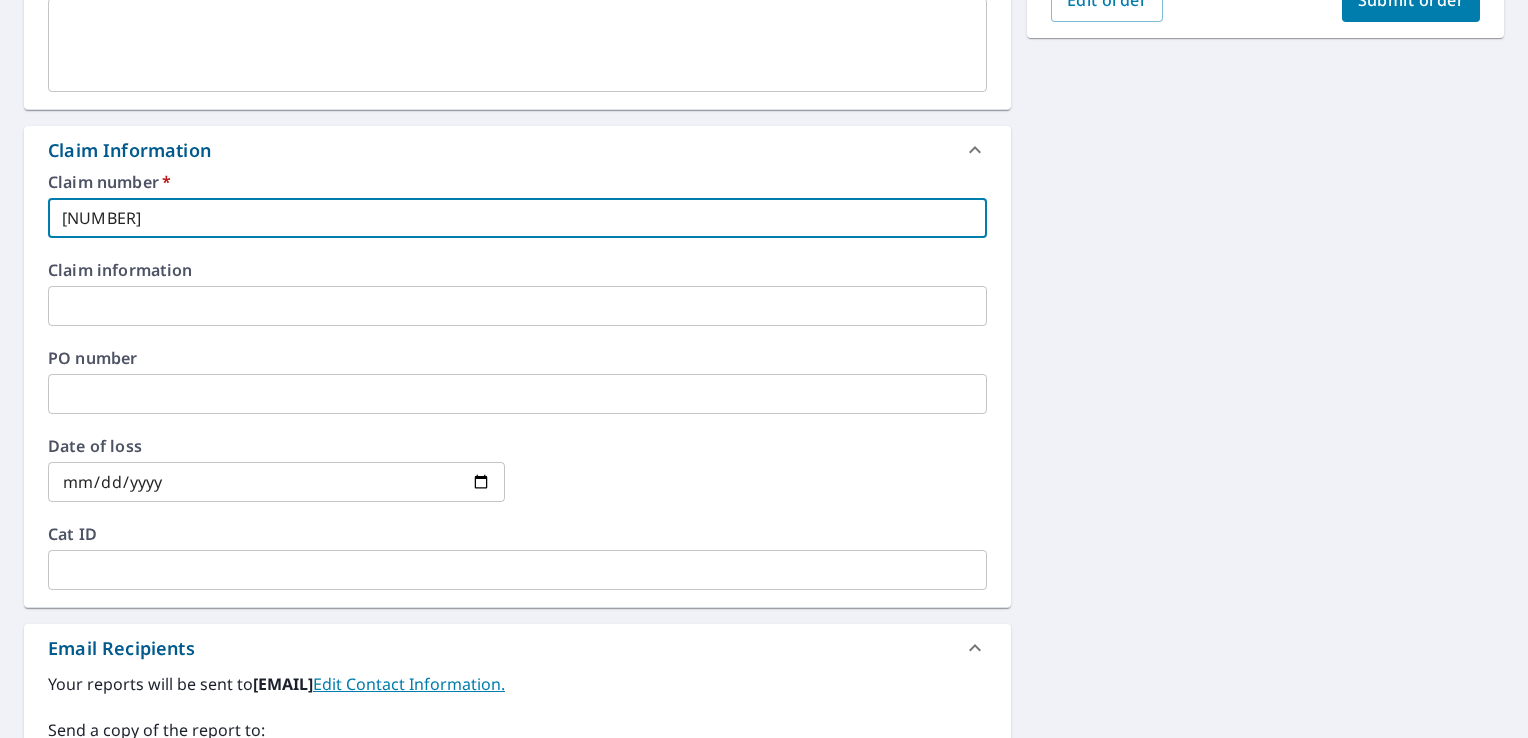 type on "[NUMBER]" 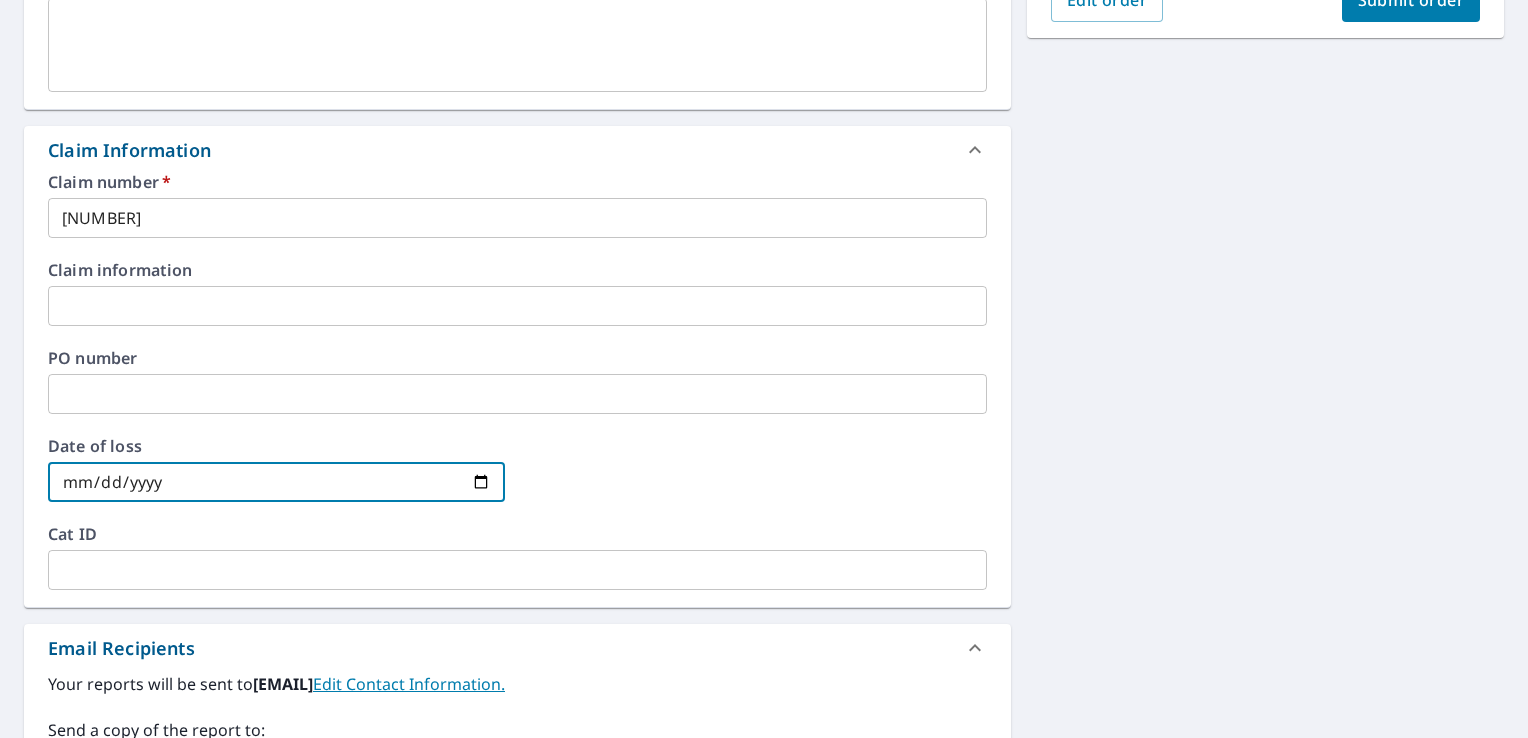 type on "[DATE]" 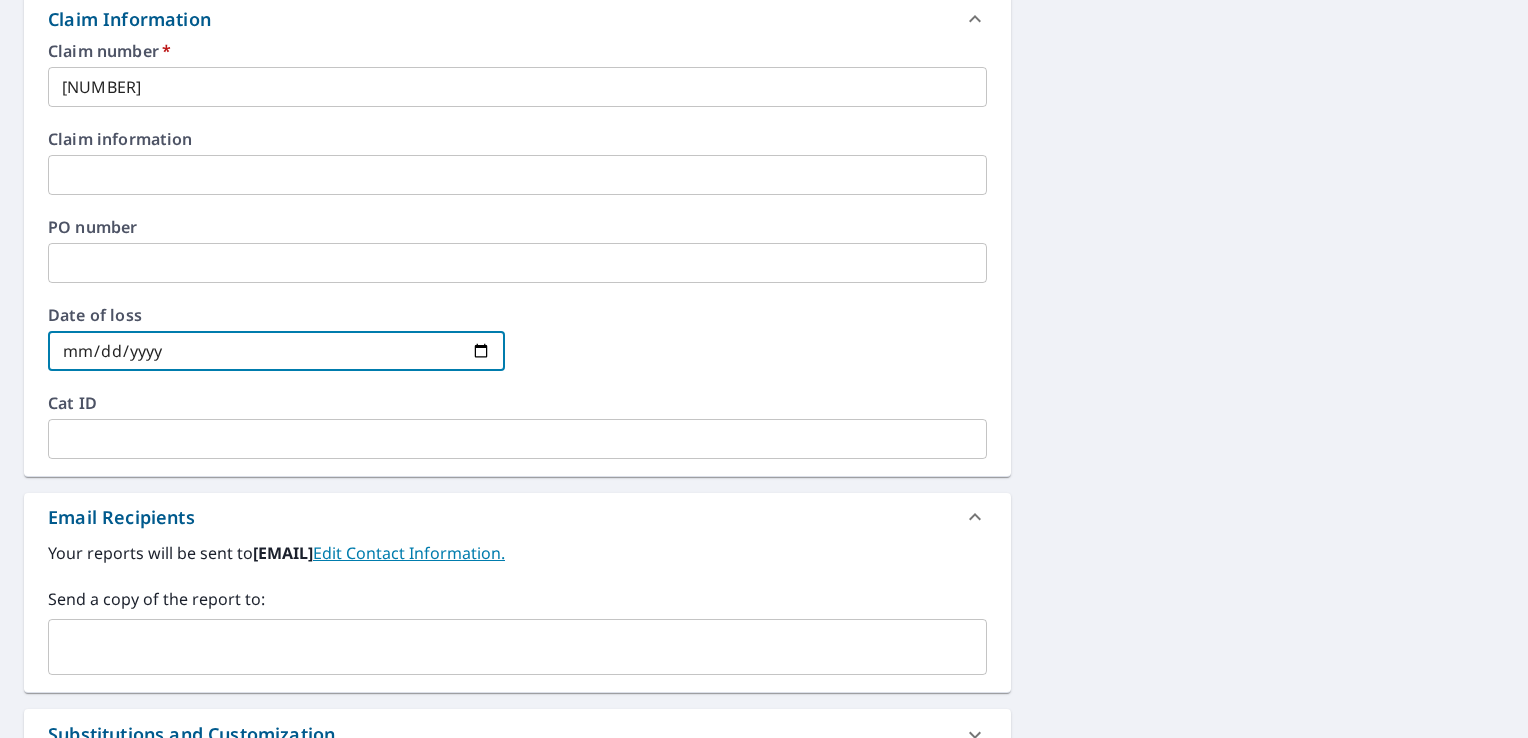 scroll, scrollTop: 340, scrollLeft: 0, axis: vertical 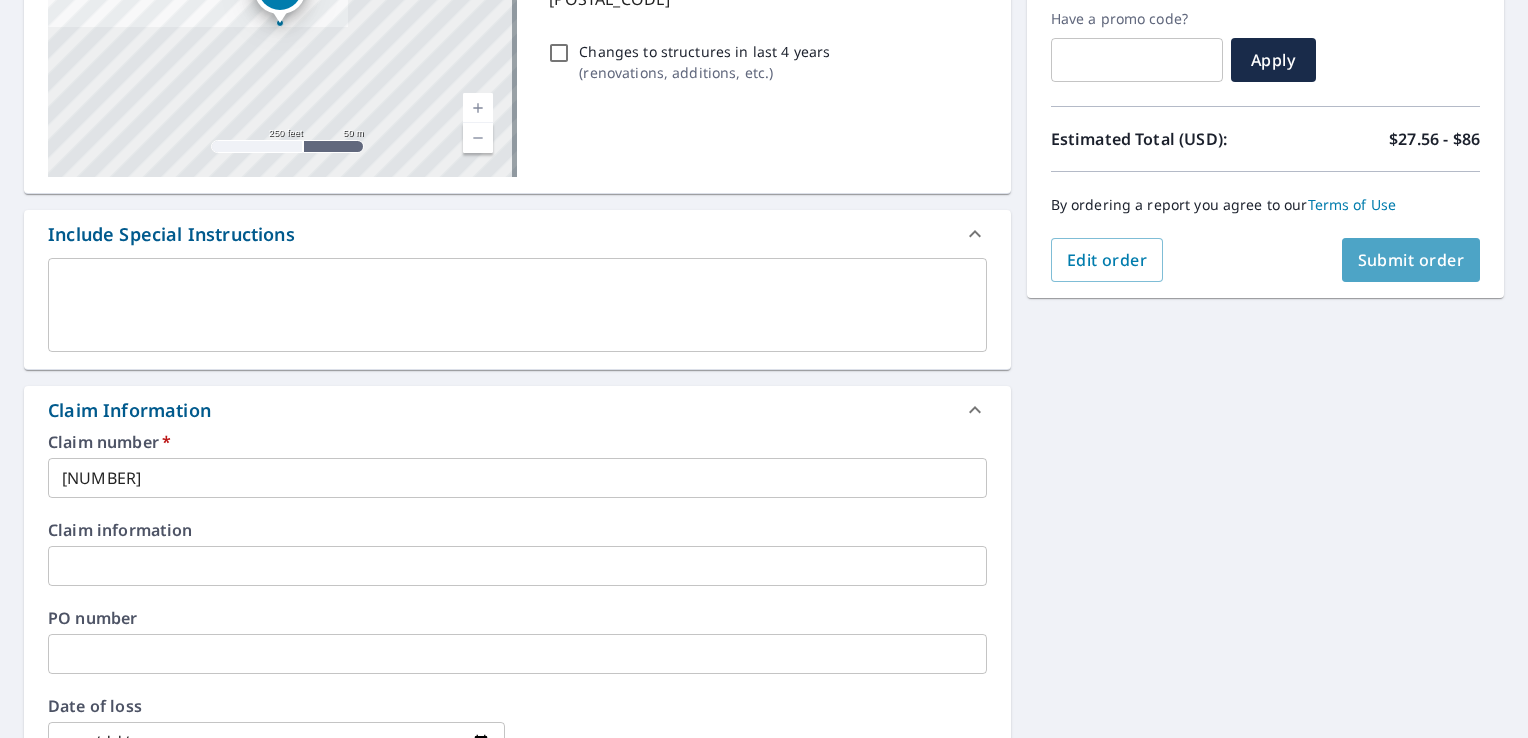click on "Submit order" at bounding box center (1411, 260) 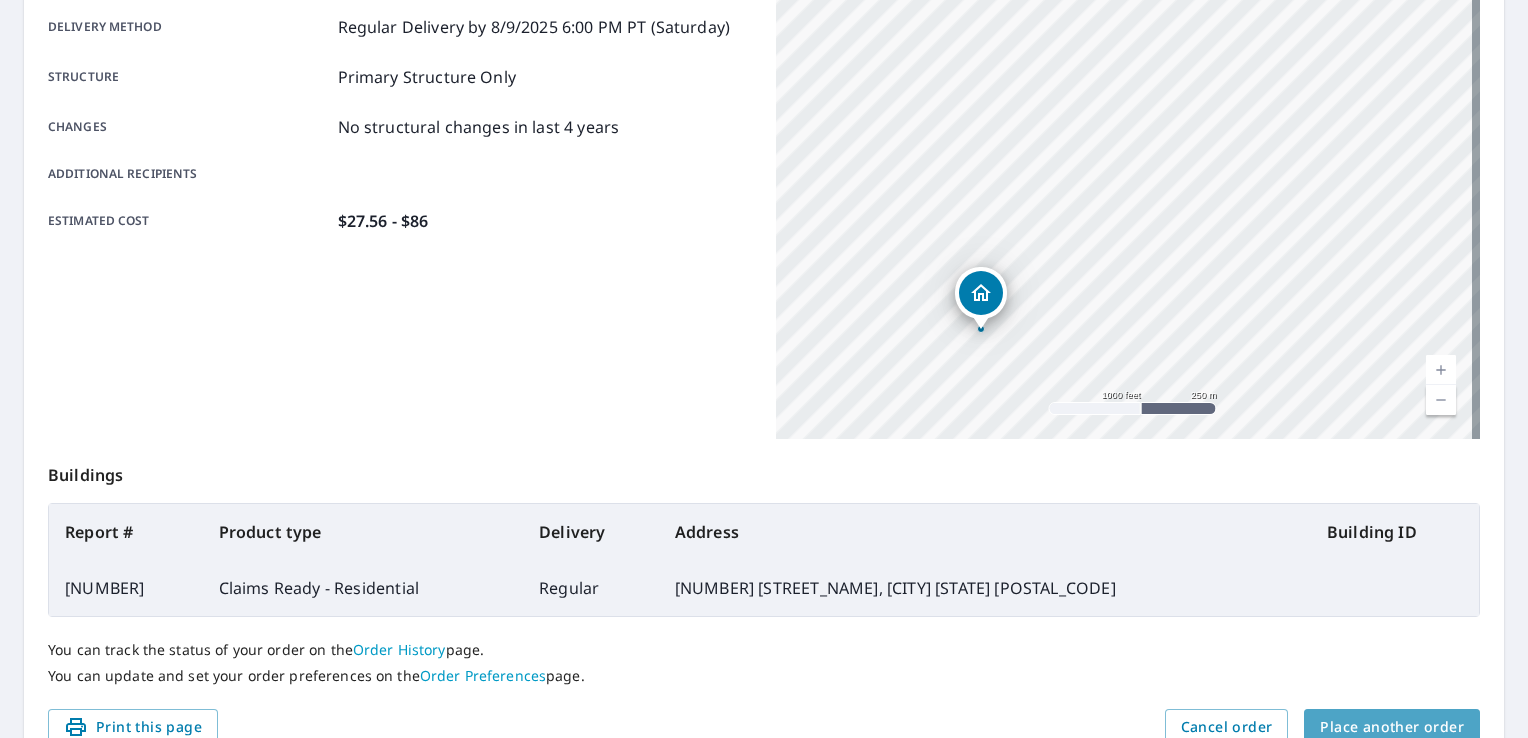 click on "Place another order" at bounding box center [1392, 727] 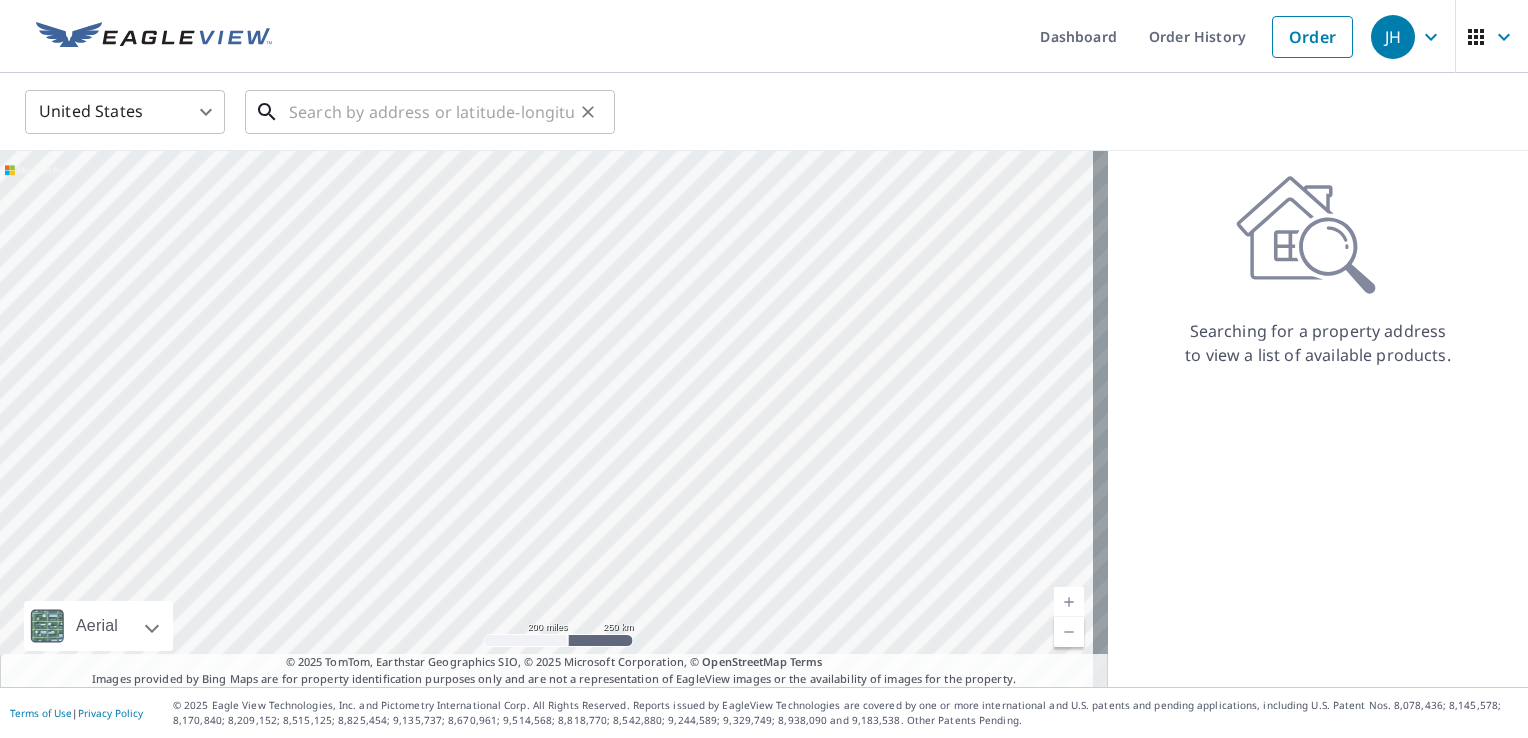 click at bounding box center (431, 112) 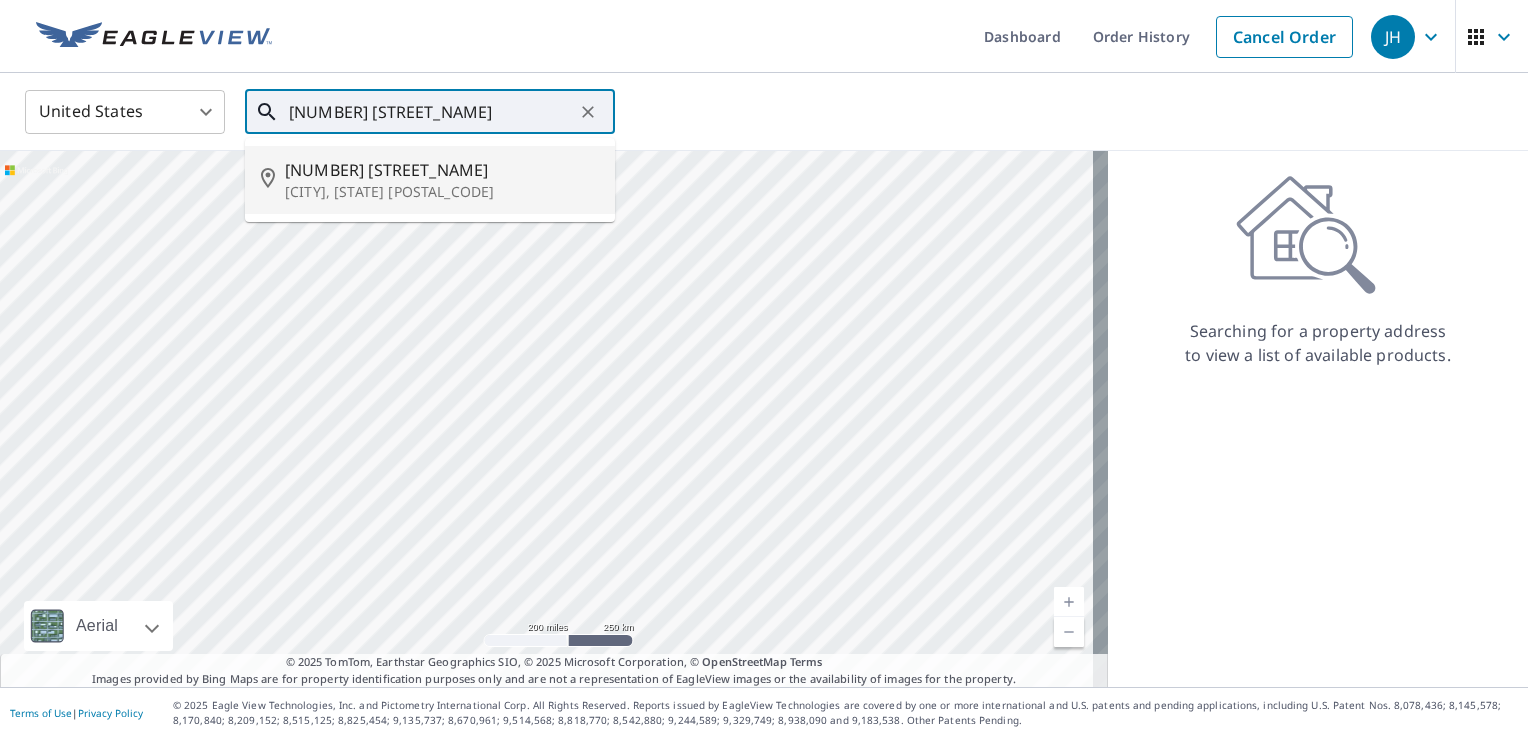 click on "[CITY], [STATE] [POSTAL_CODE]" at bounding box center (442, 192) 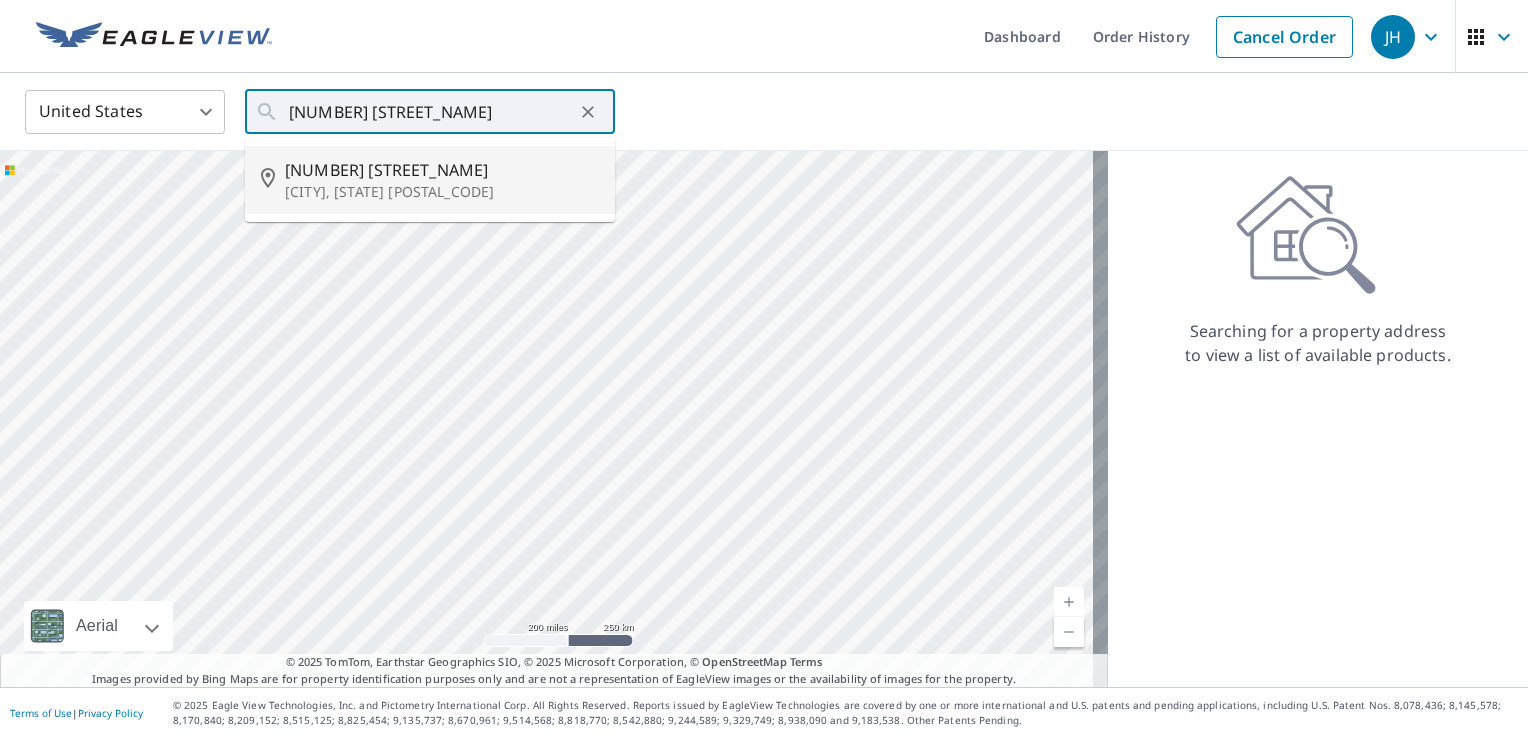 type on "[NUMBER] [STREET_NAME] [CITY], [STATE] [POSTAL_CODE]" 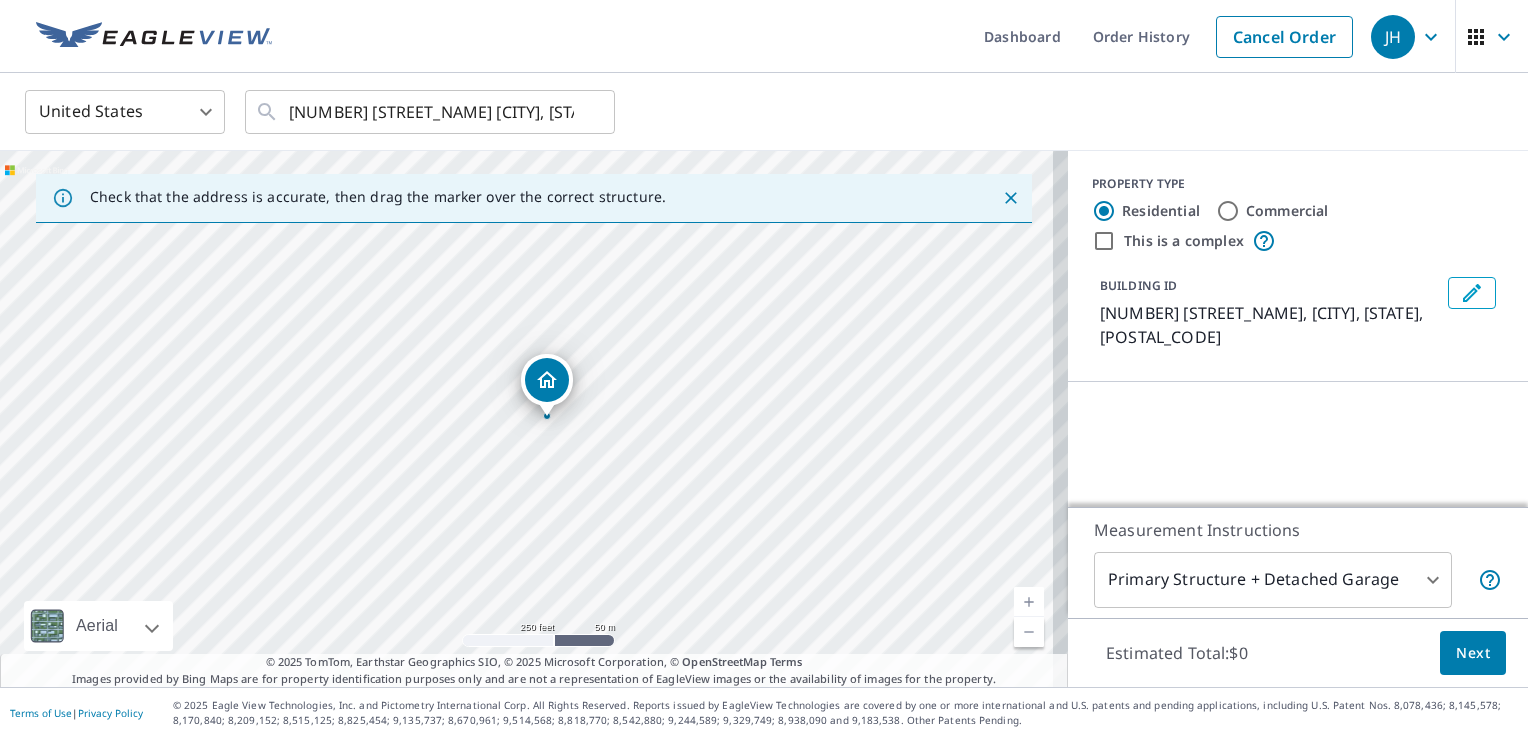 scroll, scrollTop: 150, scrollLeft: 0, axis: vertical 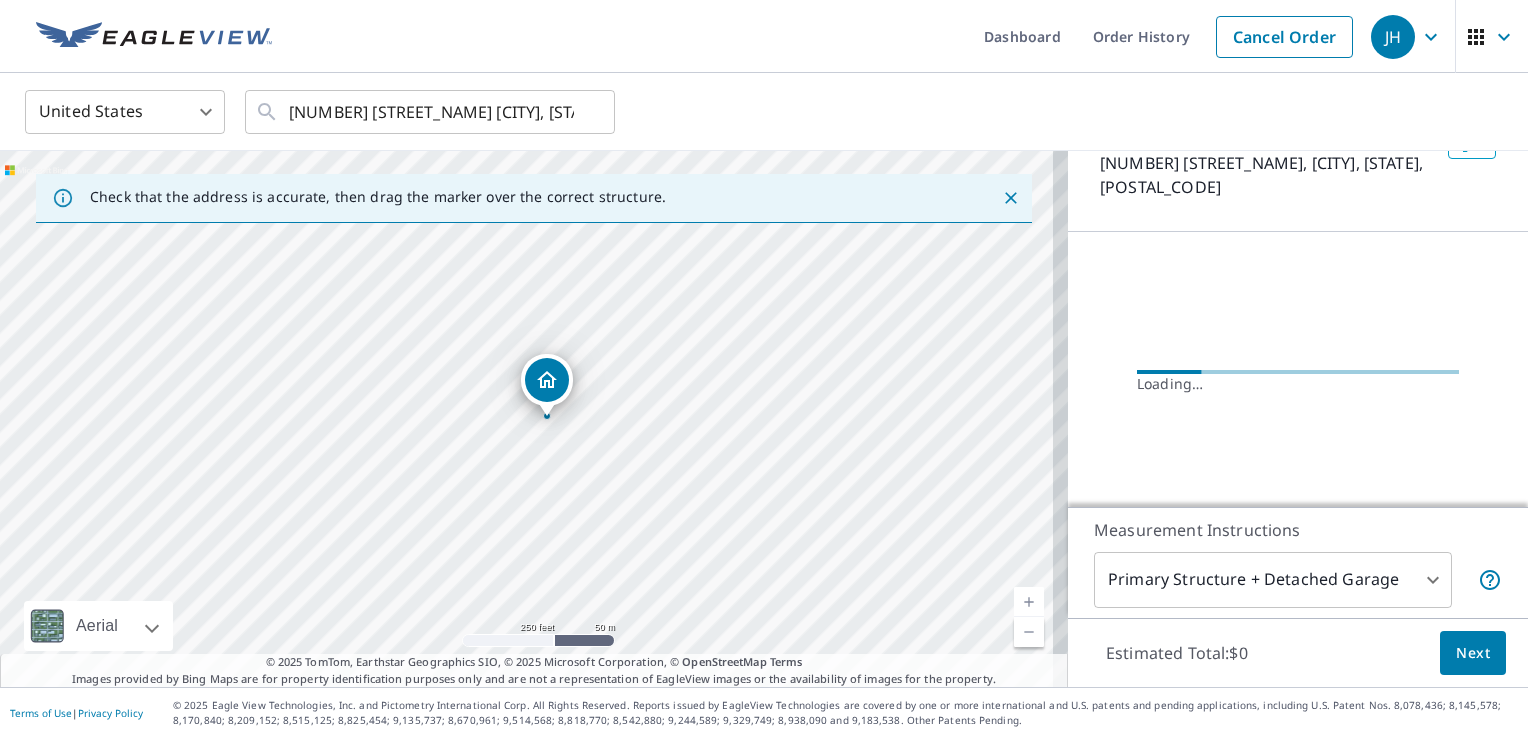 click on "[NUMBER] [STREET_NAME], [CITY], [STATE], [POSTAL_CODE]" at bounding box center (764, 369) 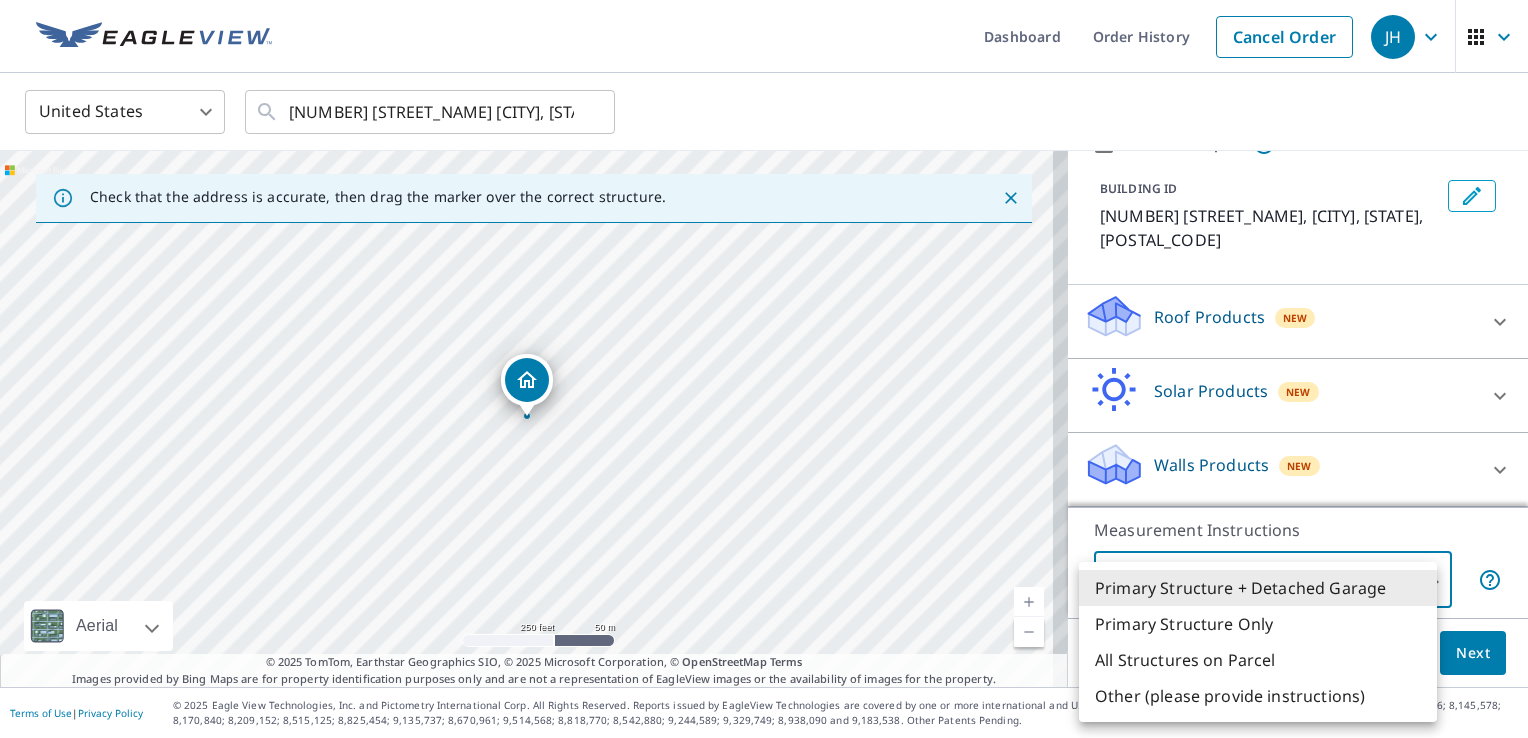 scroll, scrollTop: 71, scrollLeft: 0, axis: vertical 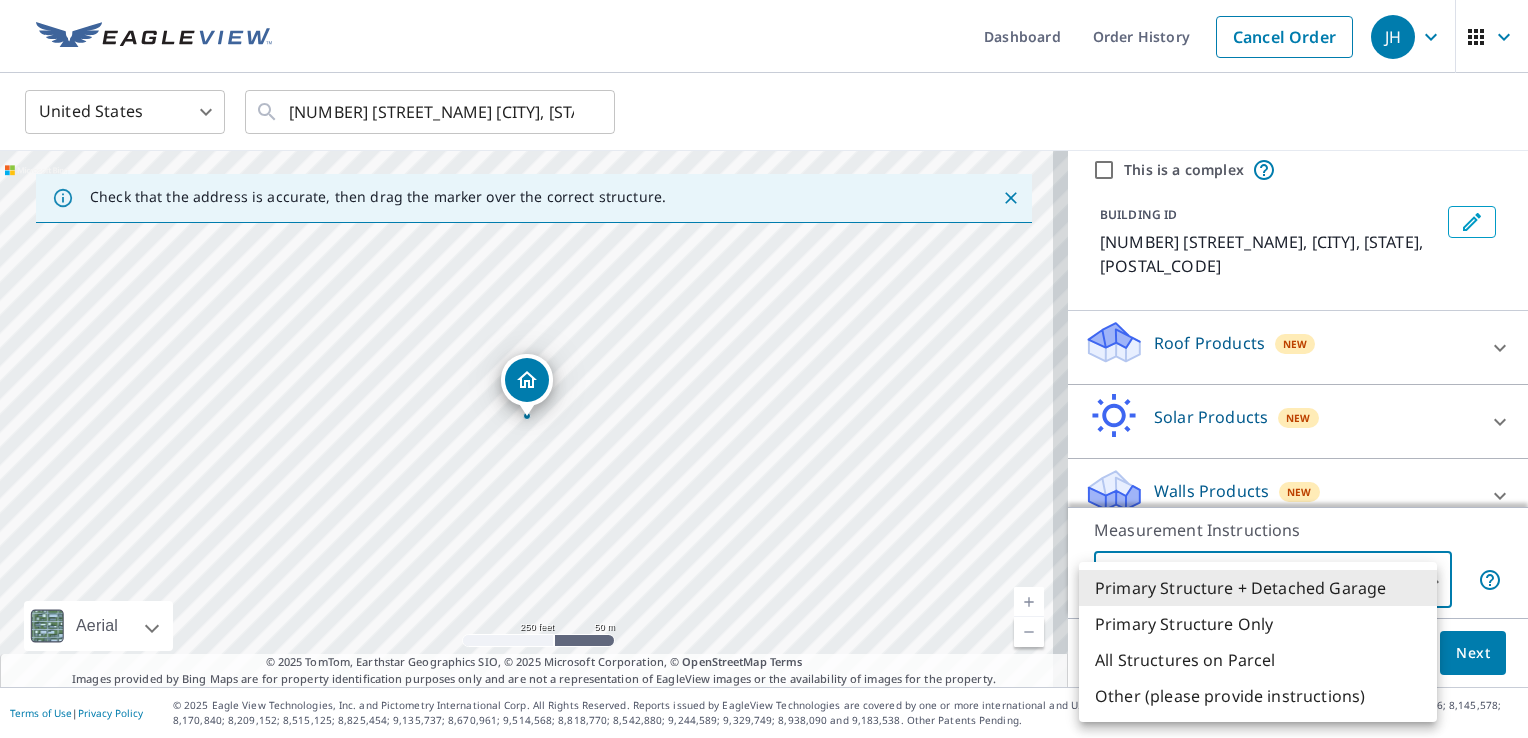 click on "Primary Structure Only" at bounding box center [1258, 624] 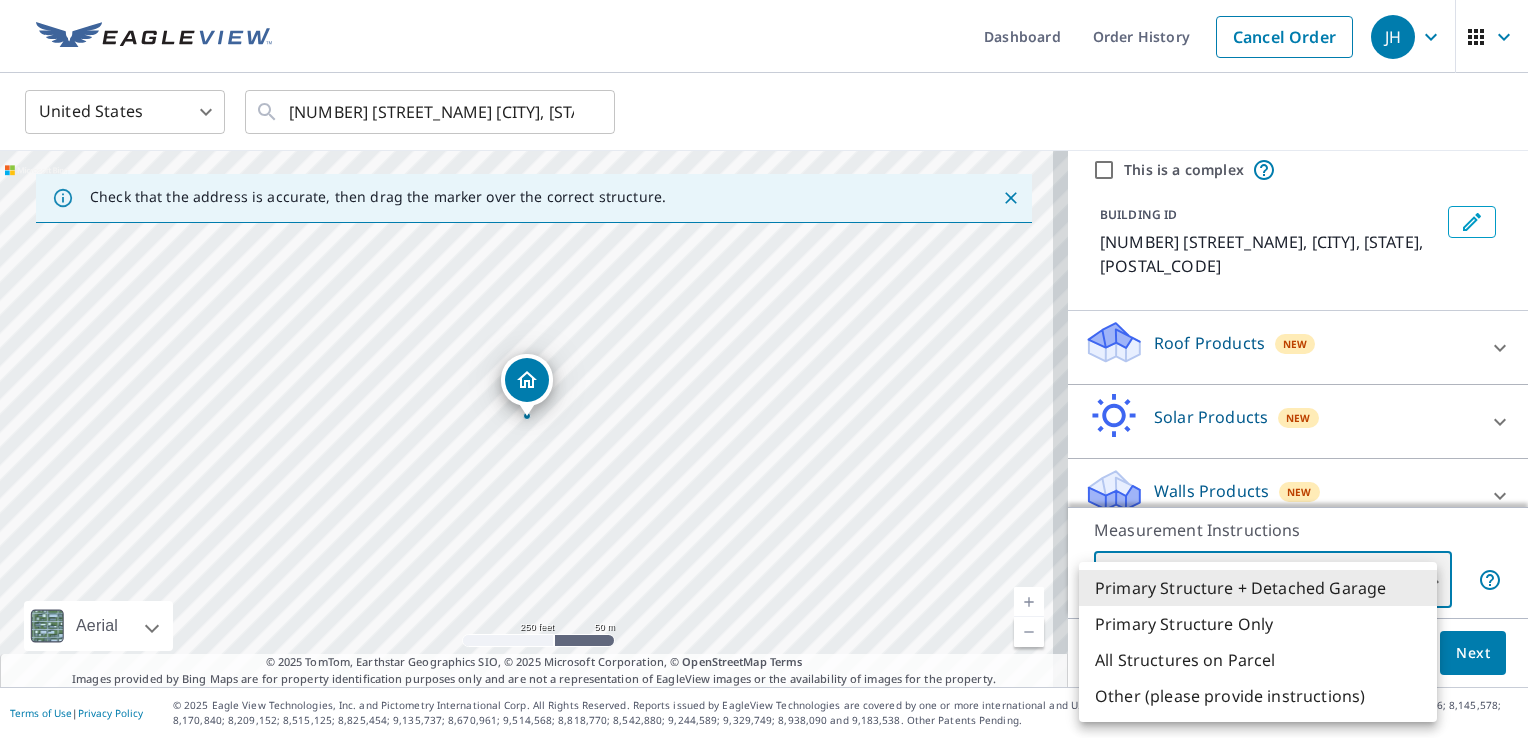 type on "2" 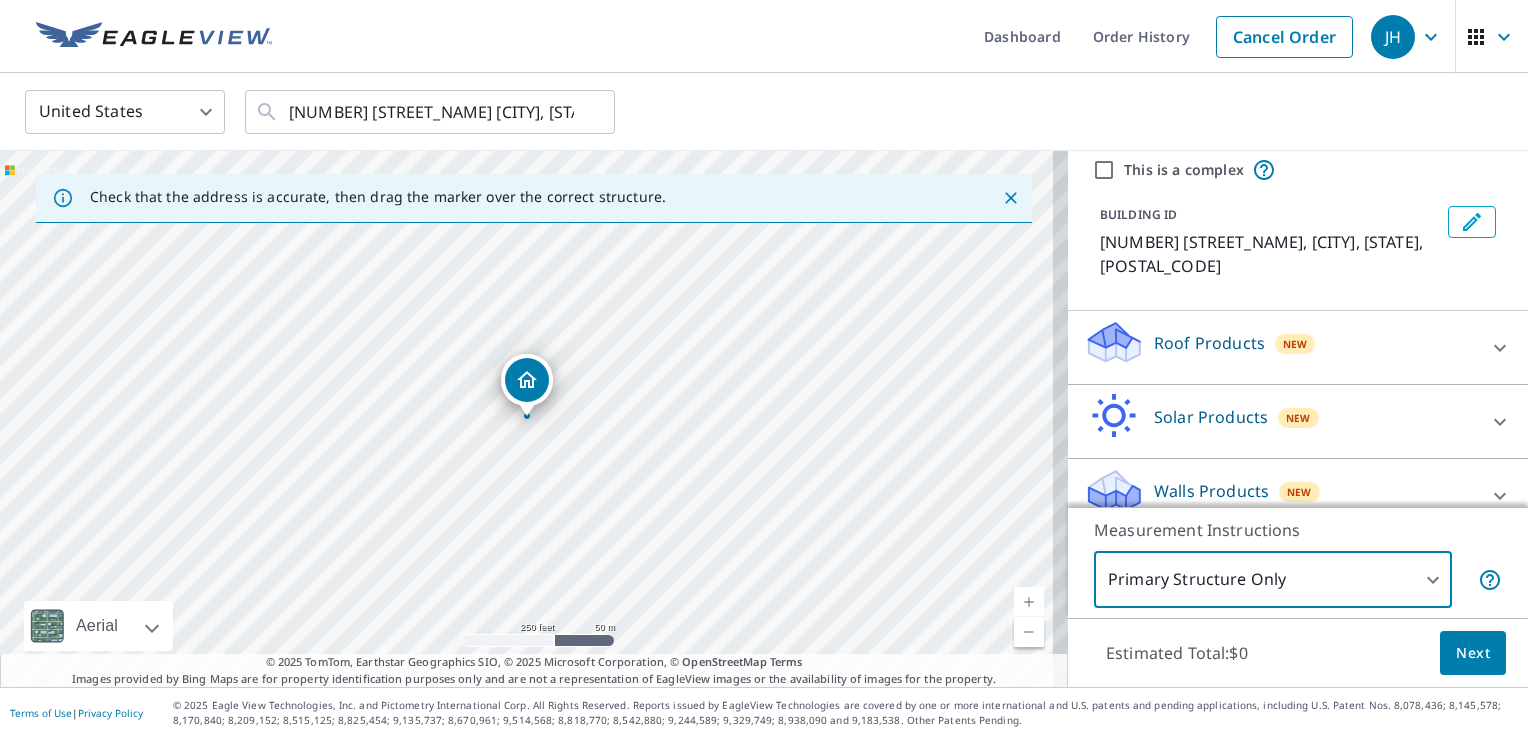 click on "Next" at bounding box center [1473, 653] 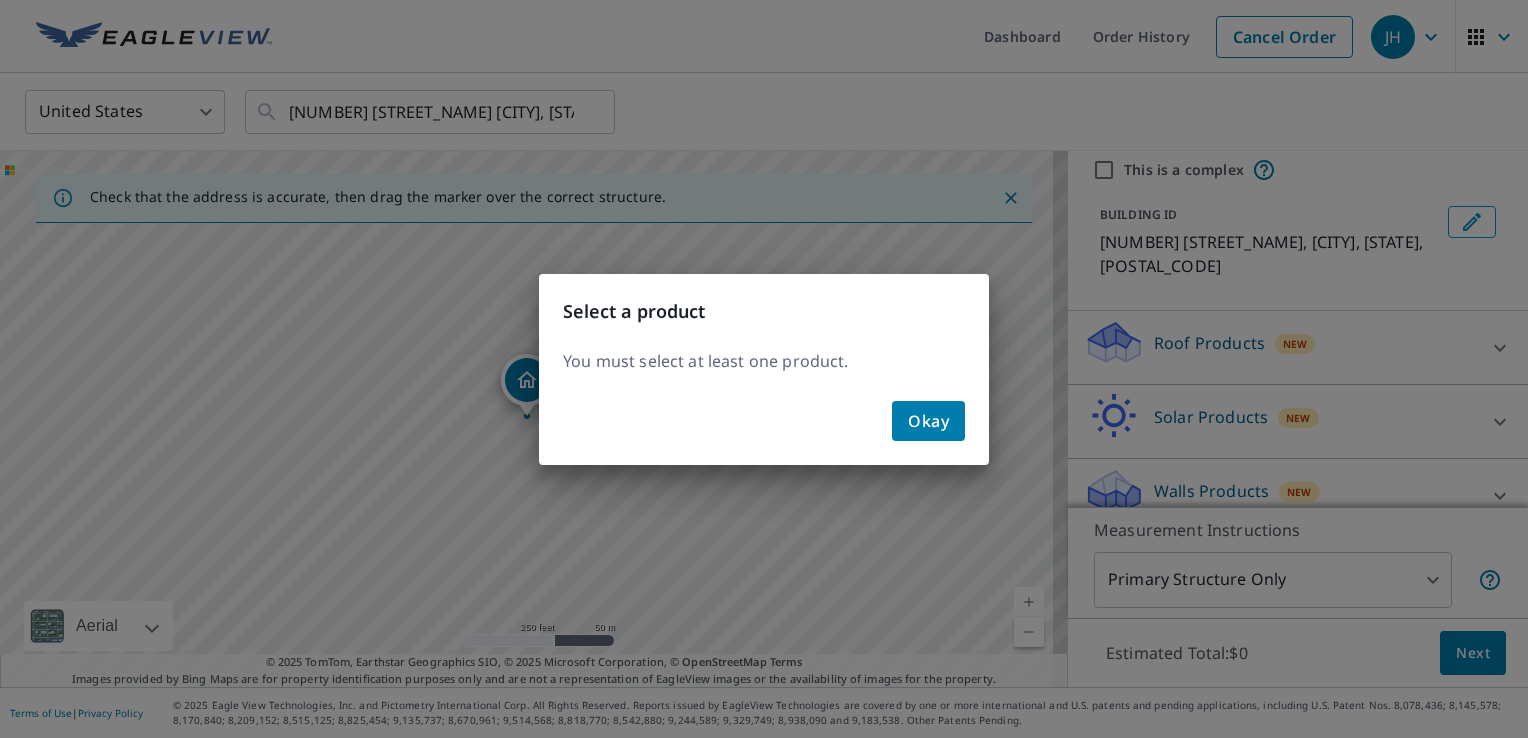 click on "Okay" at bounding box center [928, 421] 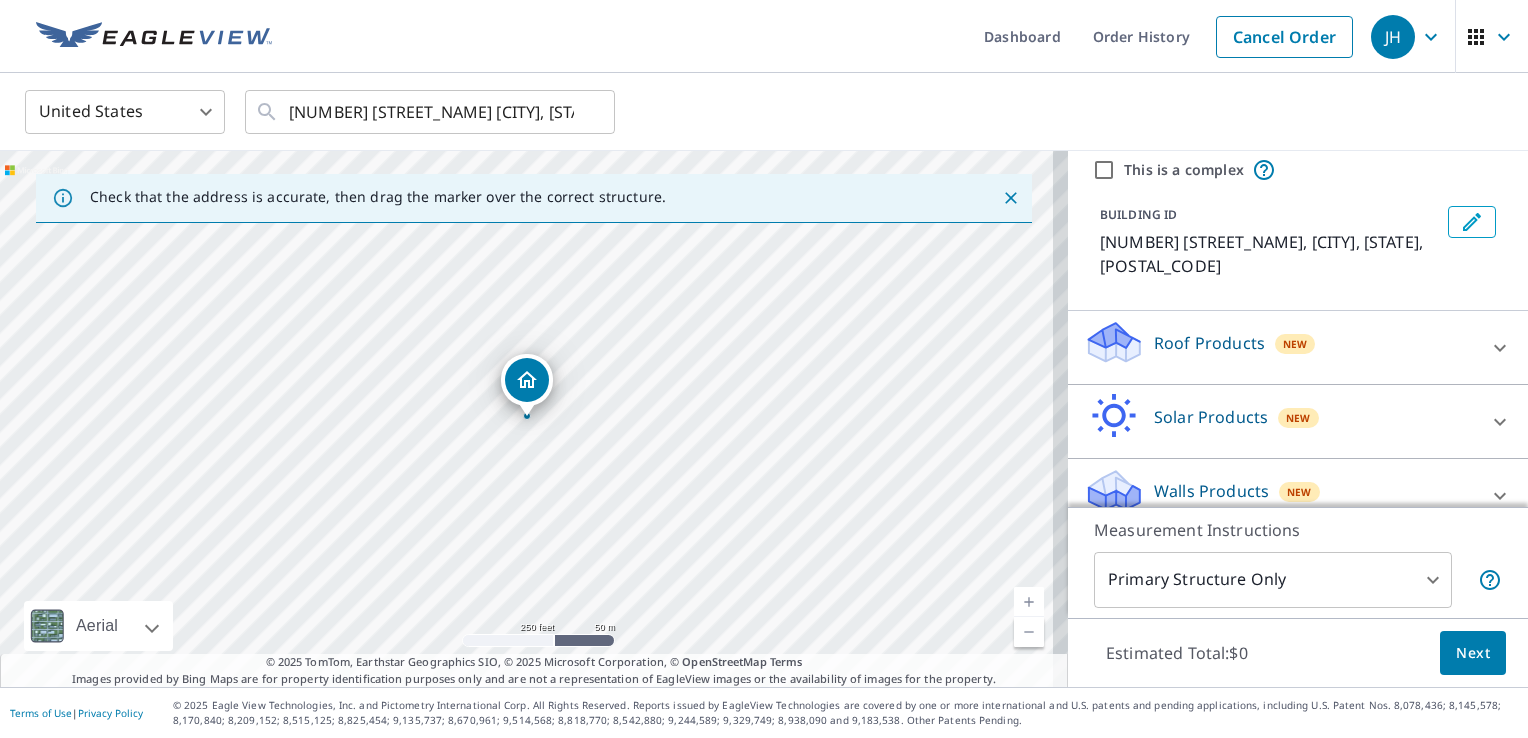 click on "Roof Products New" at bounding box center [1280, 347] 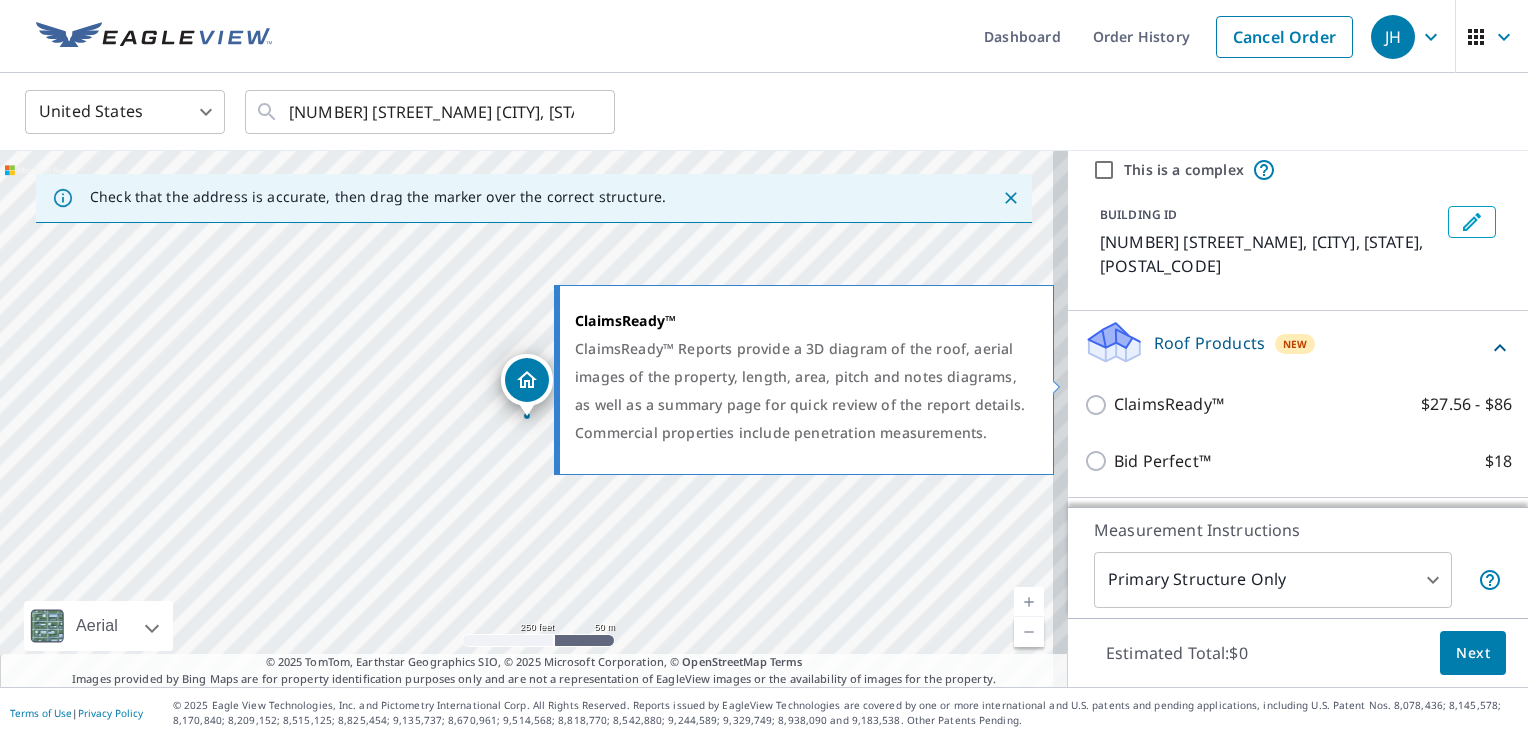 click on "ClaimsReady™" at bounding box center [1169, 404] 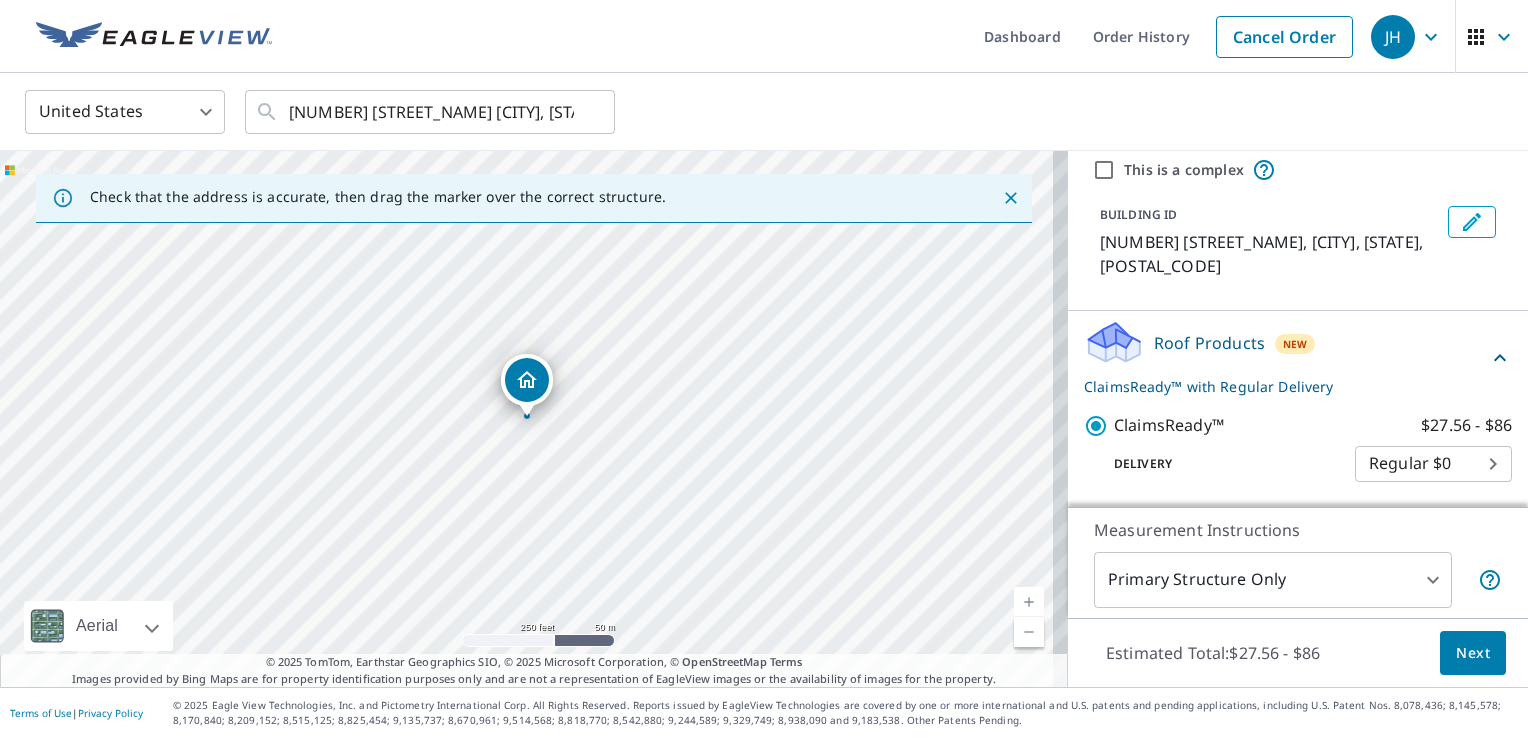 click on "Next" at bounding box center (1473, 653) 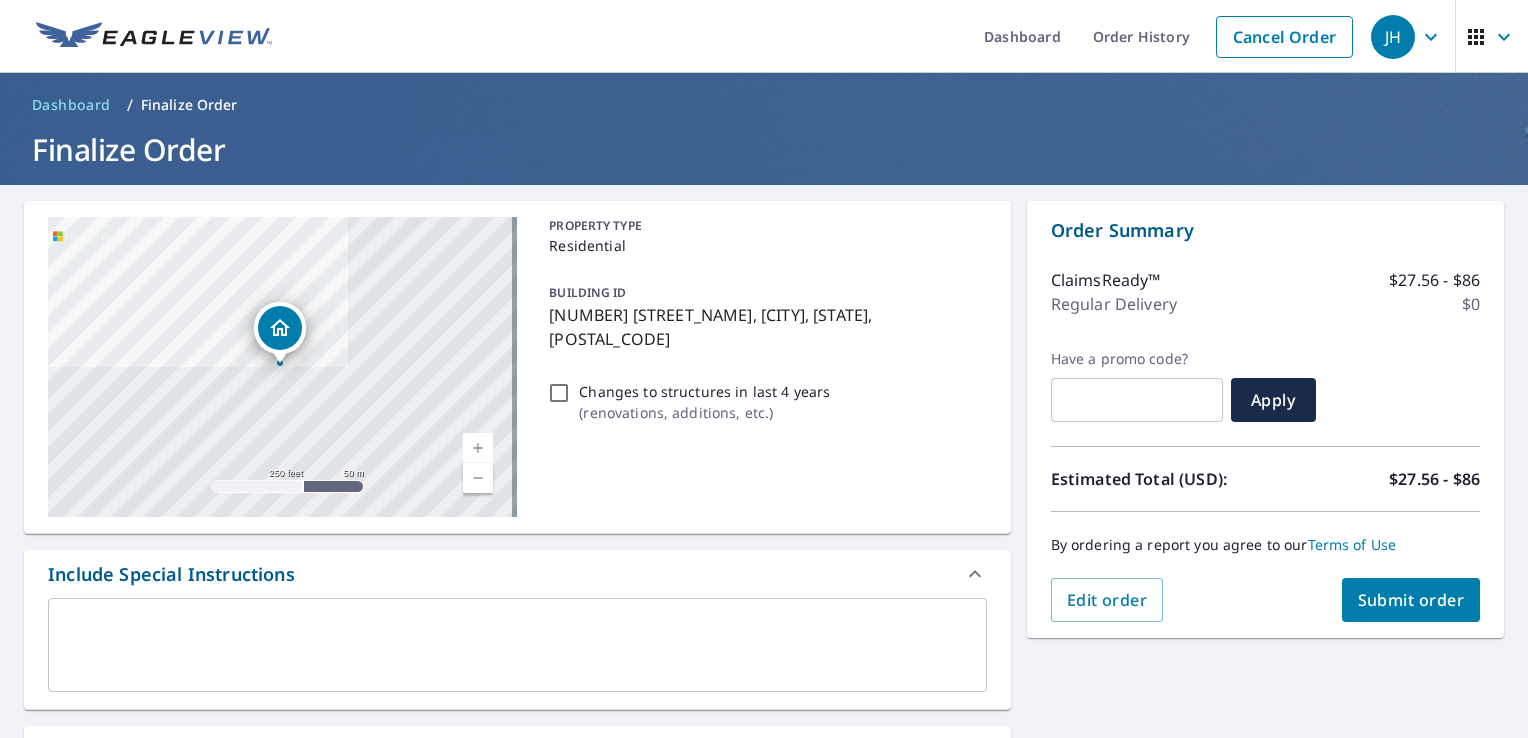 scroll, scrollTop: 400, scrollLeft: 0, axis: vertical 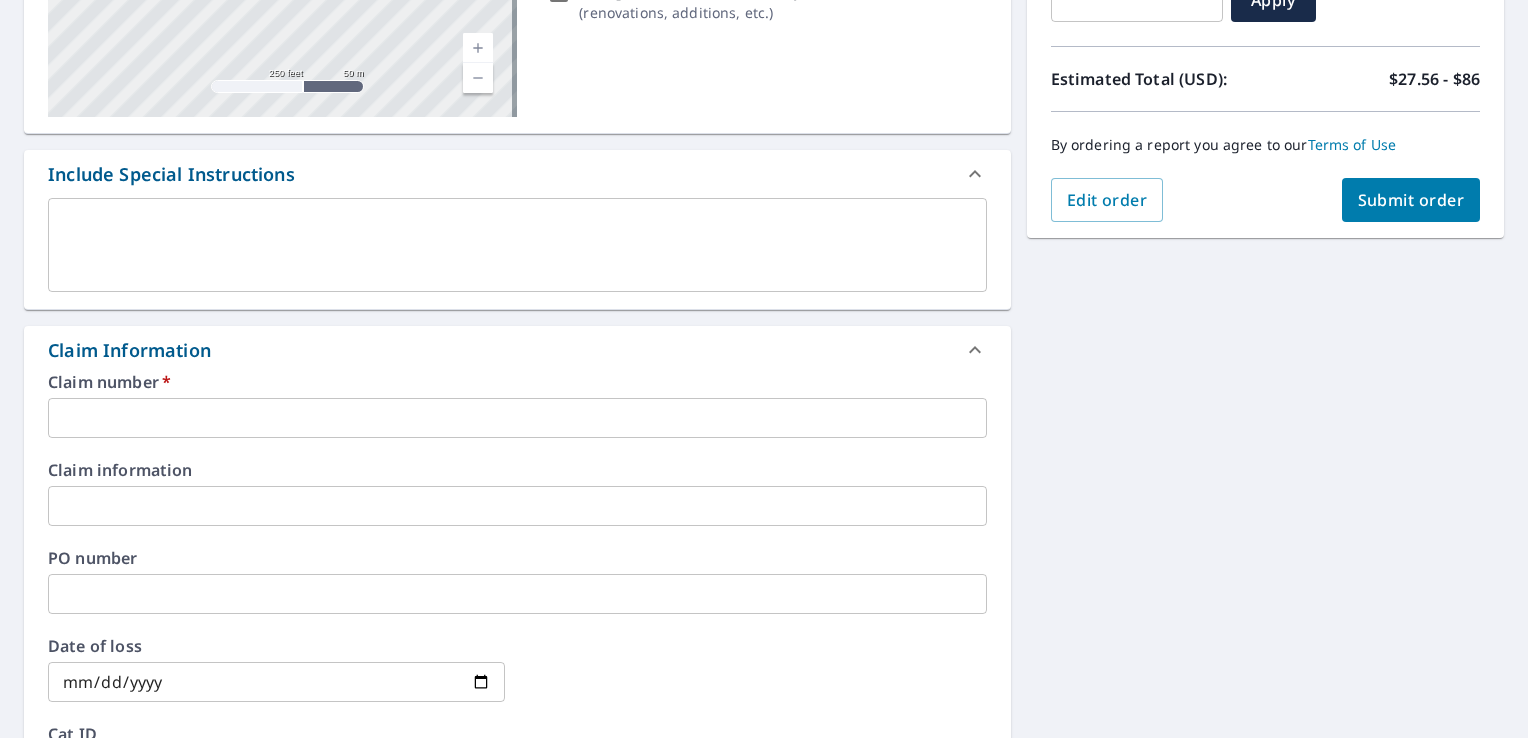 click on "Claim number   * ​" at bounding box center (517, 406) 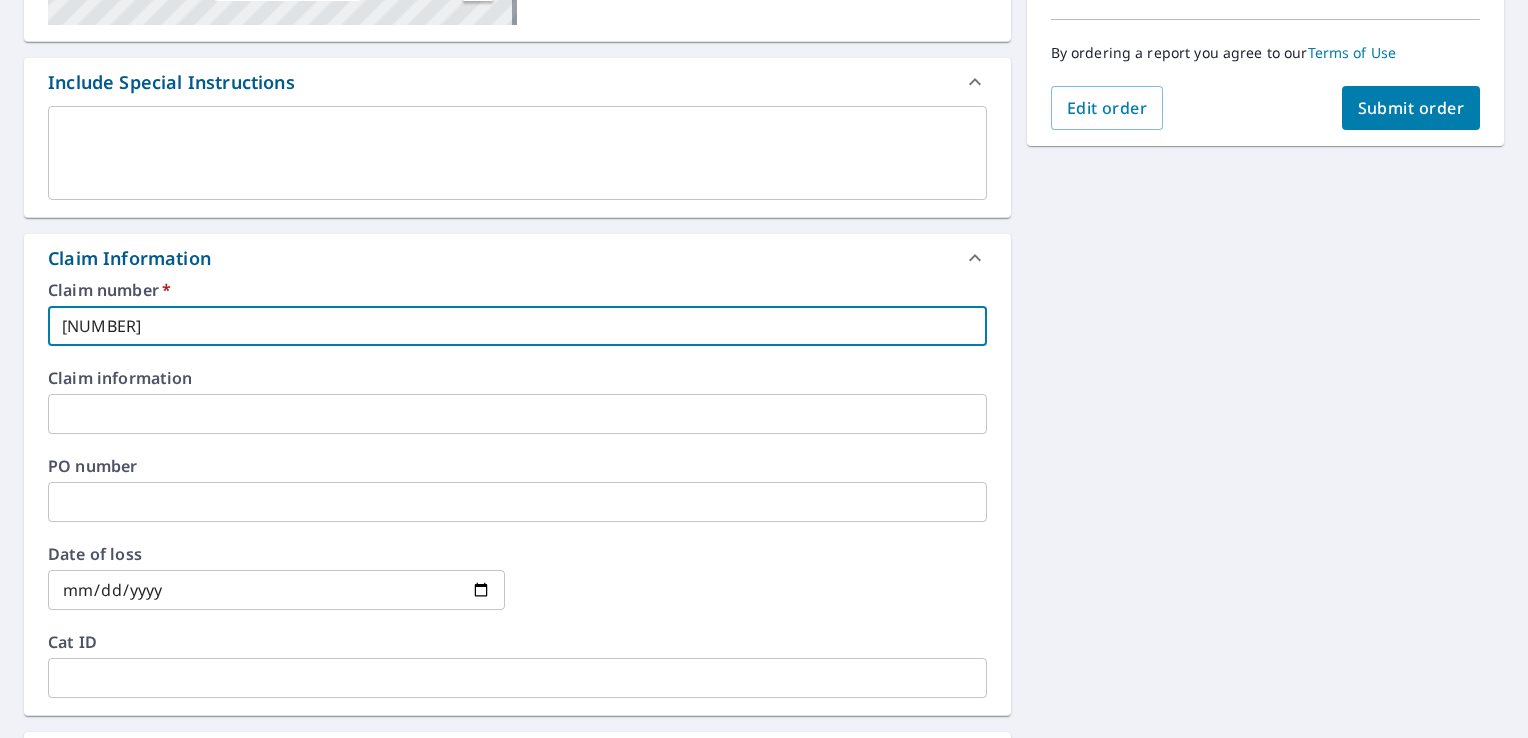 scroll, scrollTop: 600, scrollLeft: 0, axis: vertical 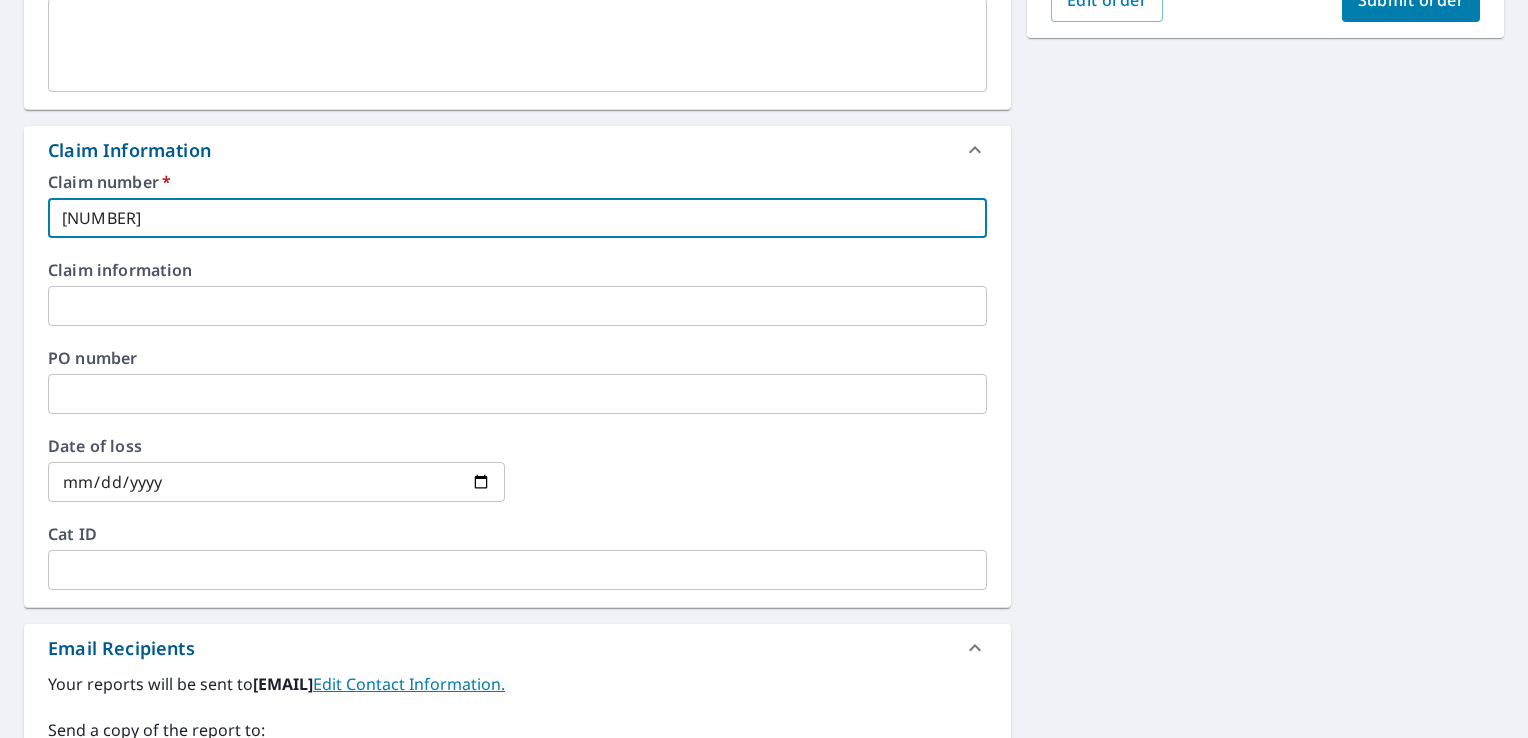 type on "[NUMBER]" 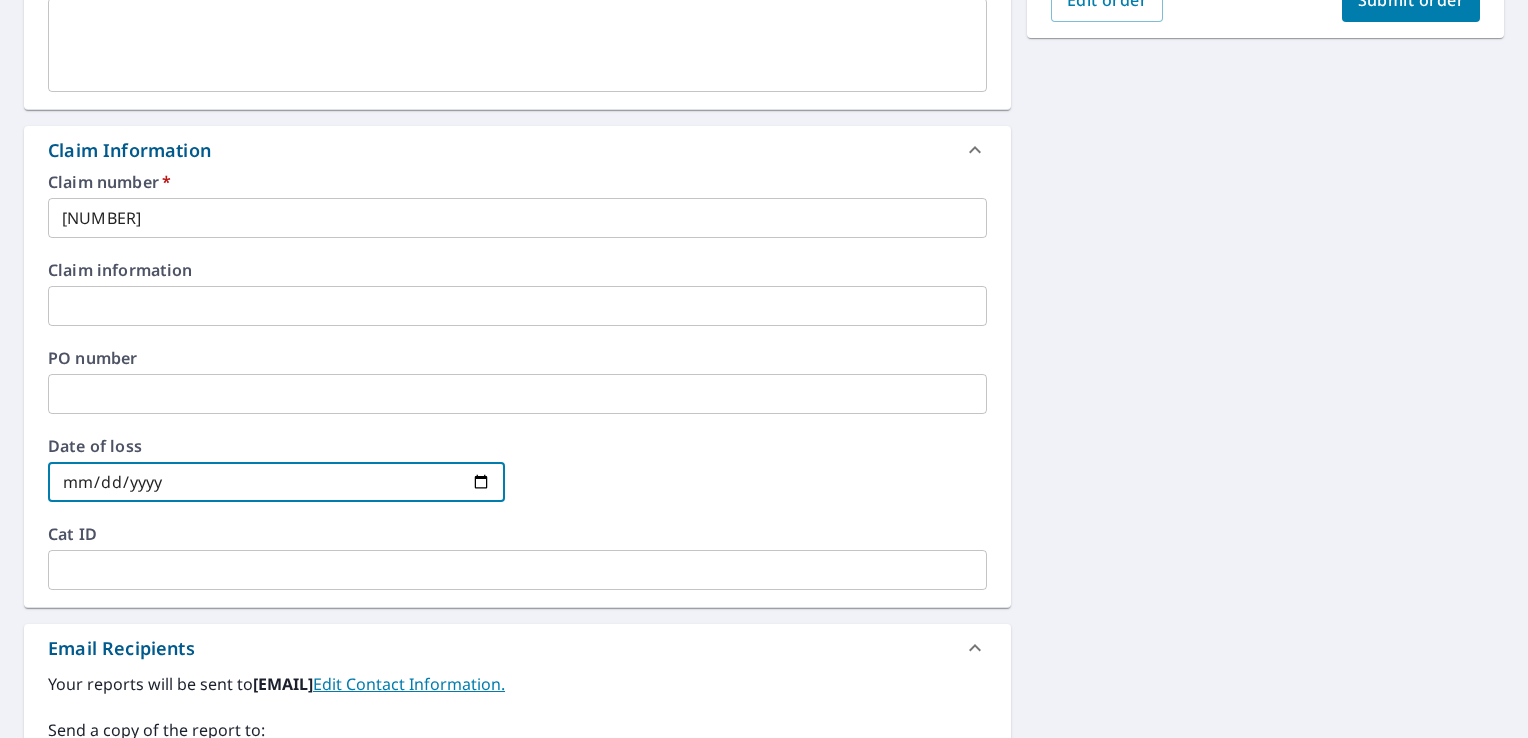 click at bounding box center (276, 482) 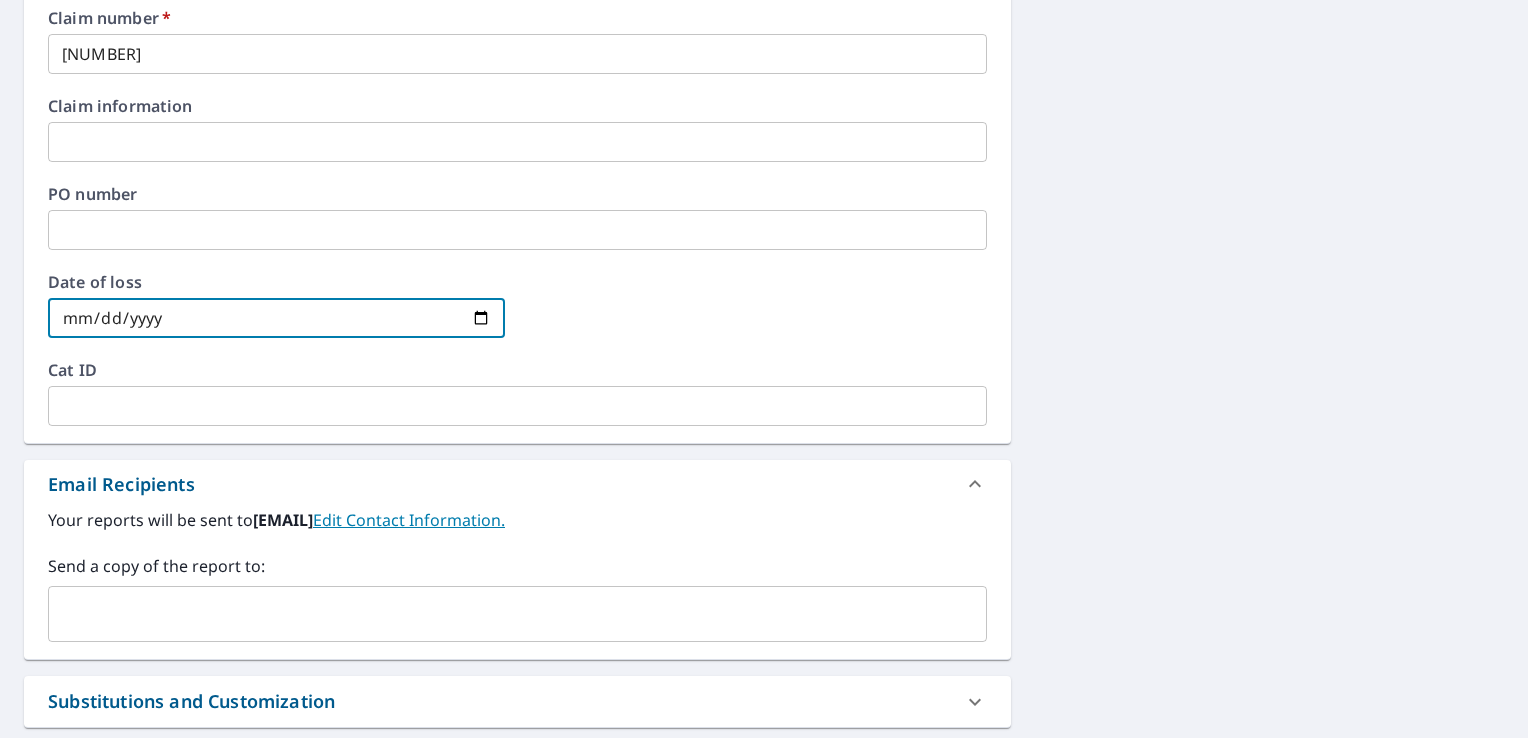 scroll, scrollTop: 400, scrollLeft: 0, axis: vertical 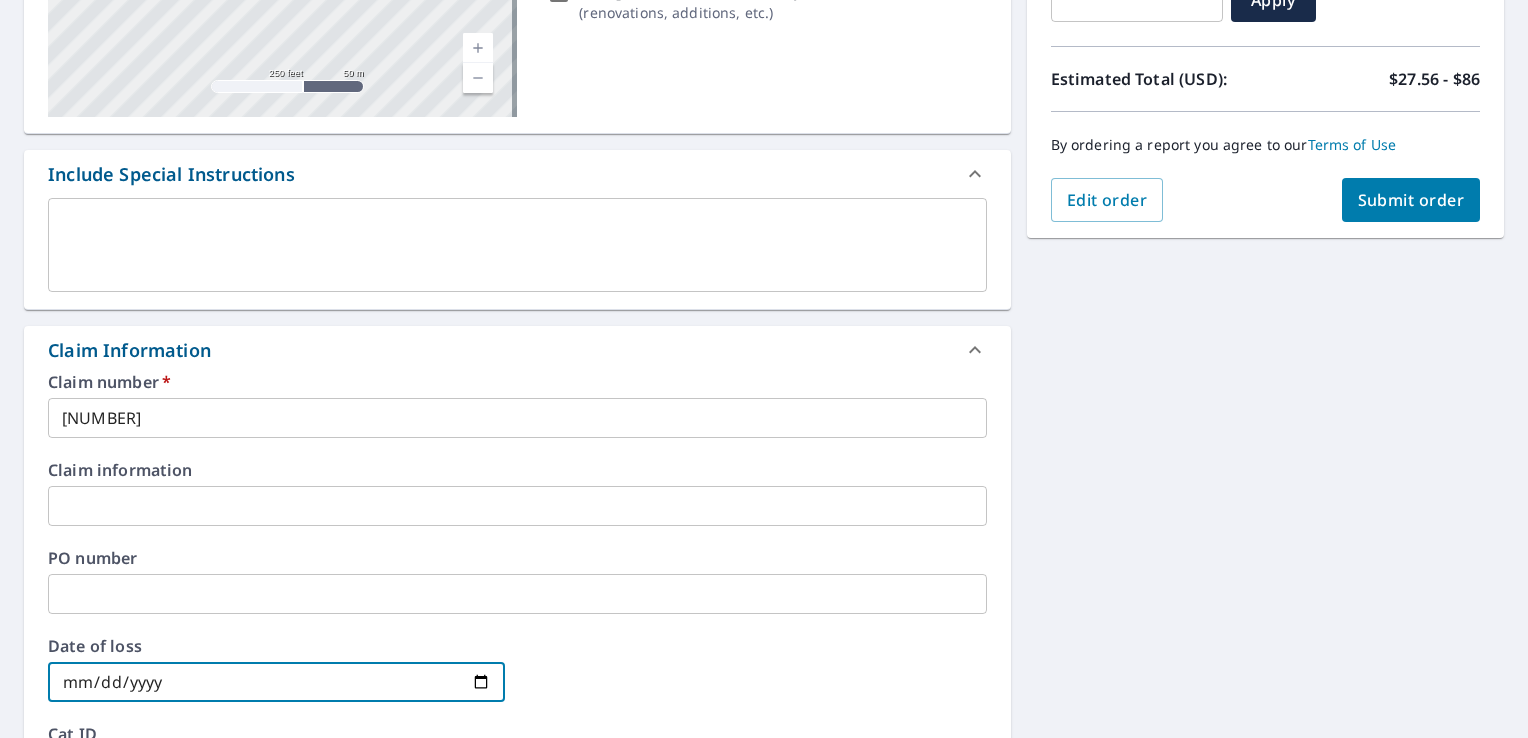click on "Submit order" at bounding box center [1411, 200] 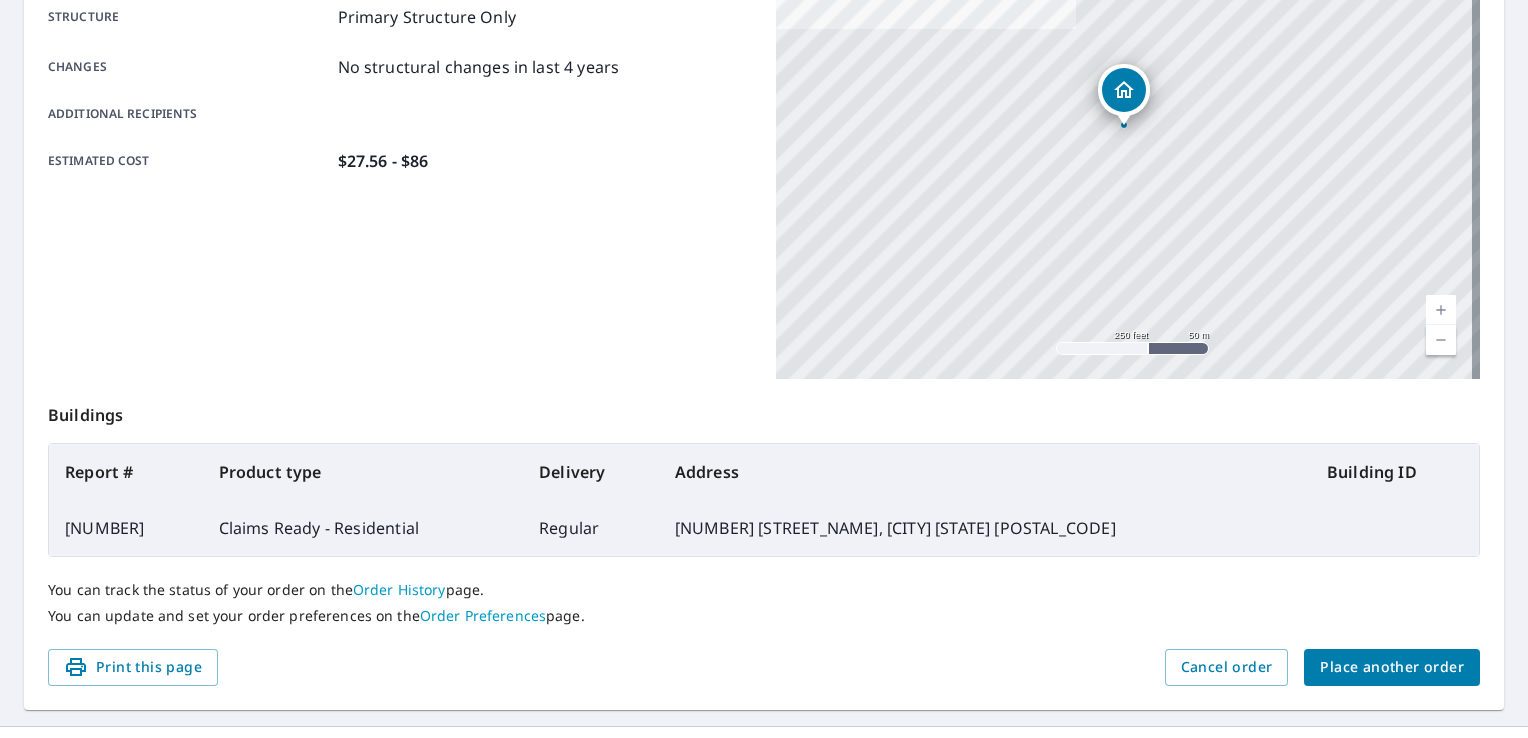 click on "Place another order" at bounding box center (1392, 667) 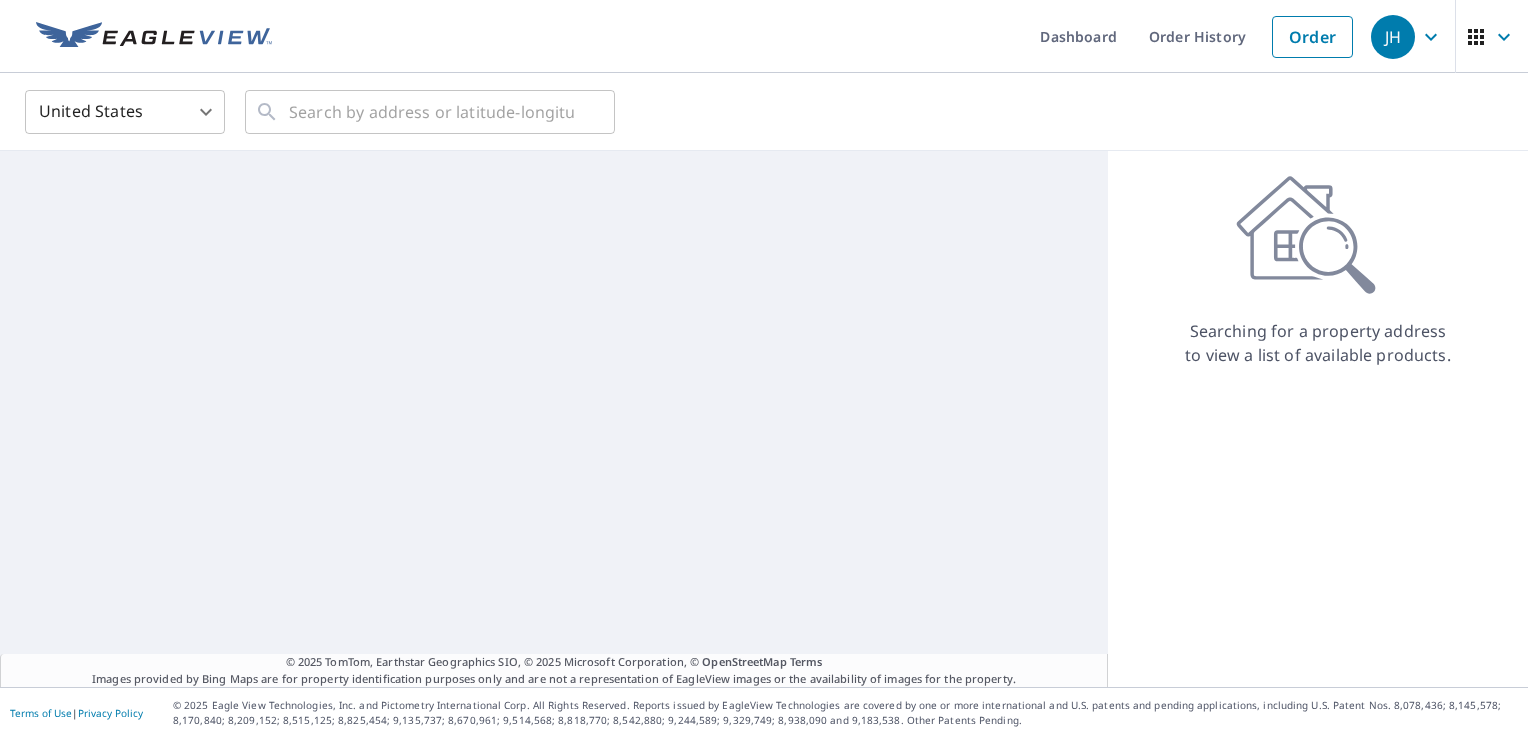 scroll, scrollTop: 0, scrollLeft: 0, axis: both 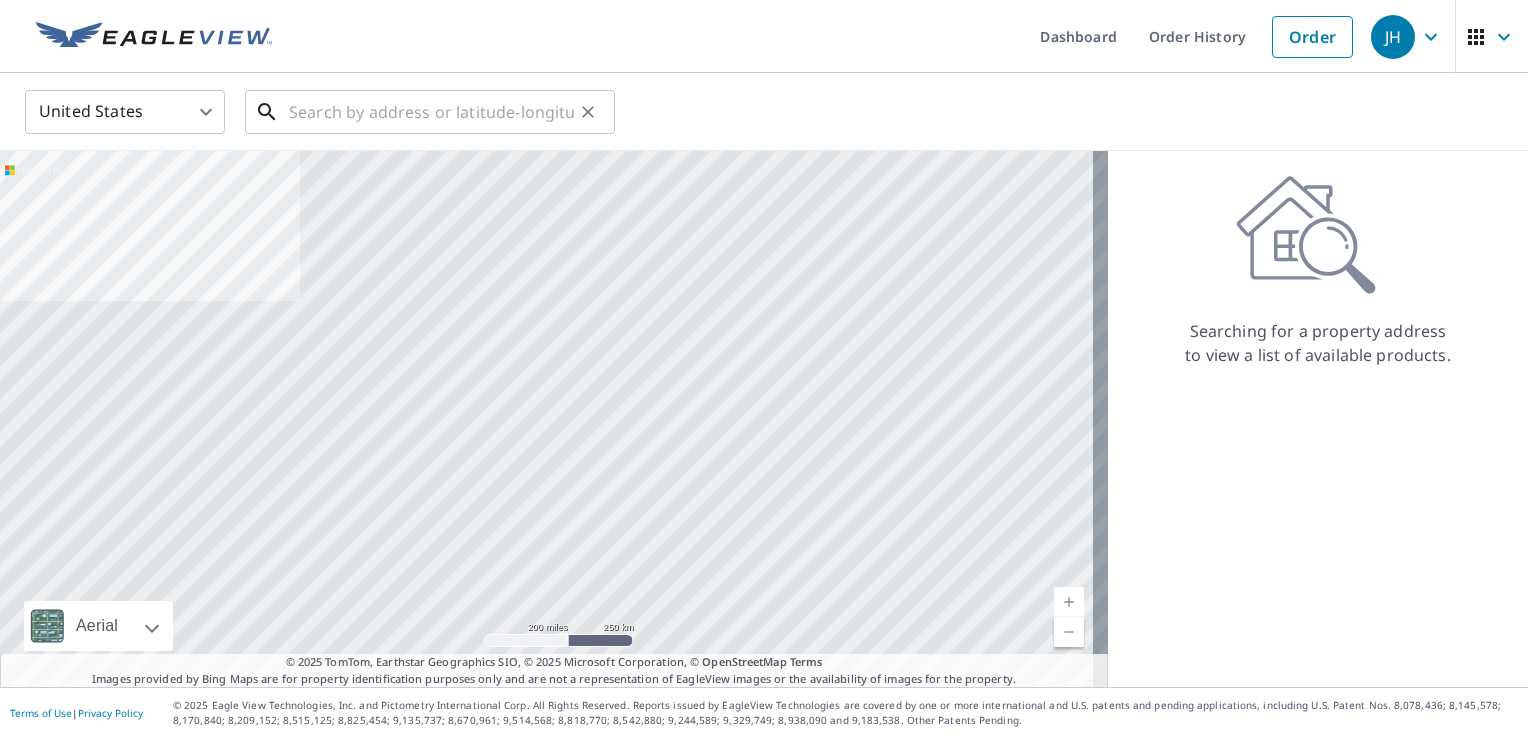 click at bounding box center (431, 112) 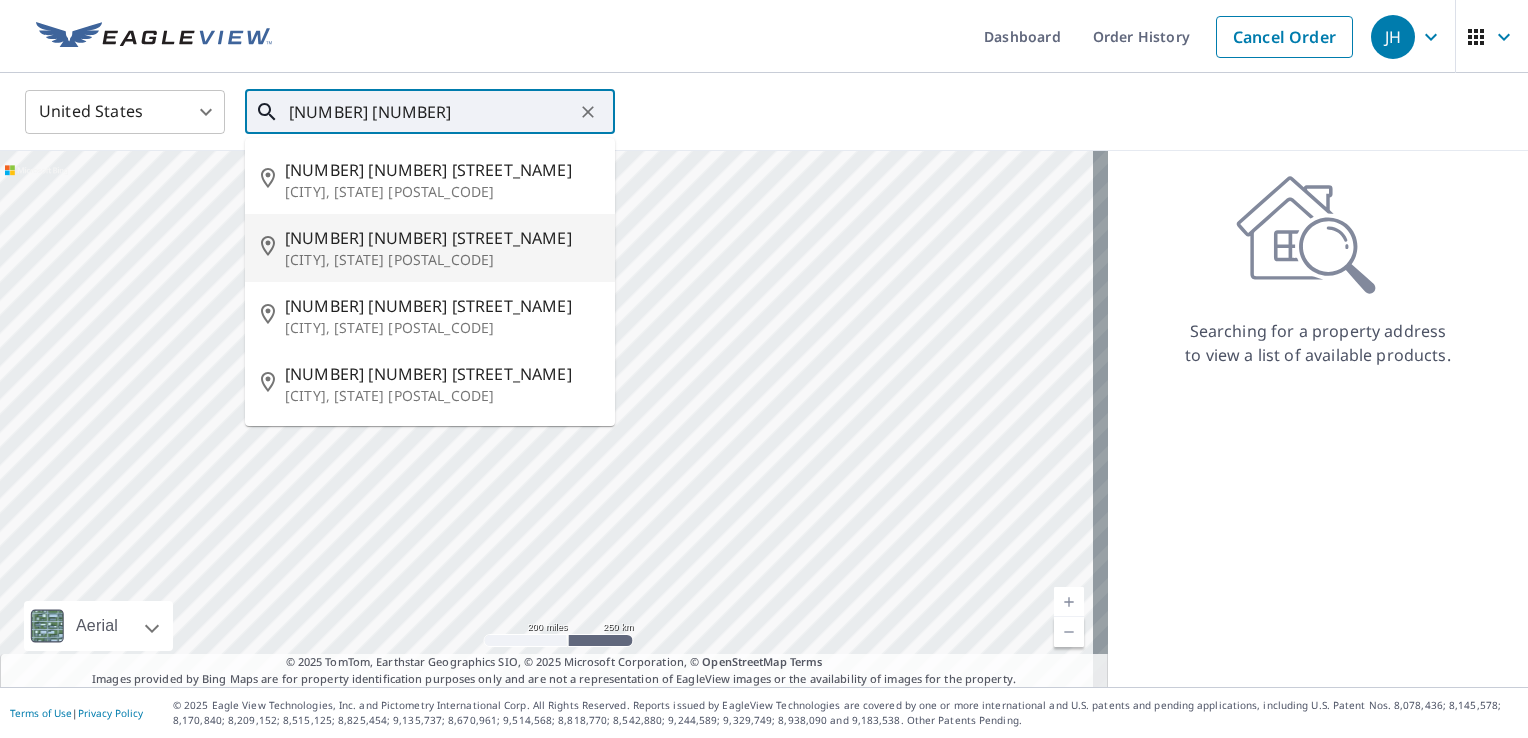 click on "[CITY], [STATE] [POSTAL_CODE]" at bounding box center (442, 260) 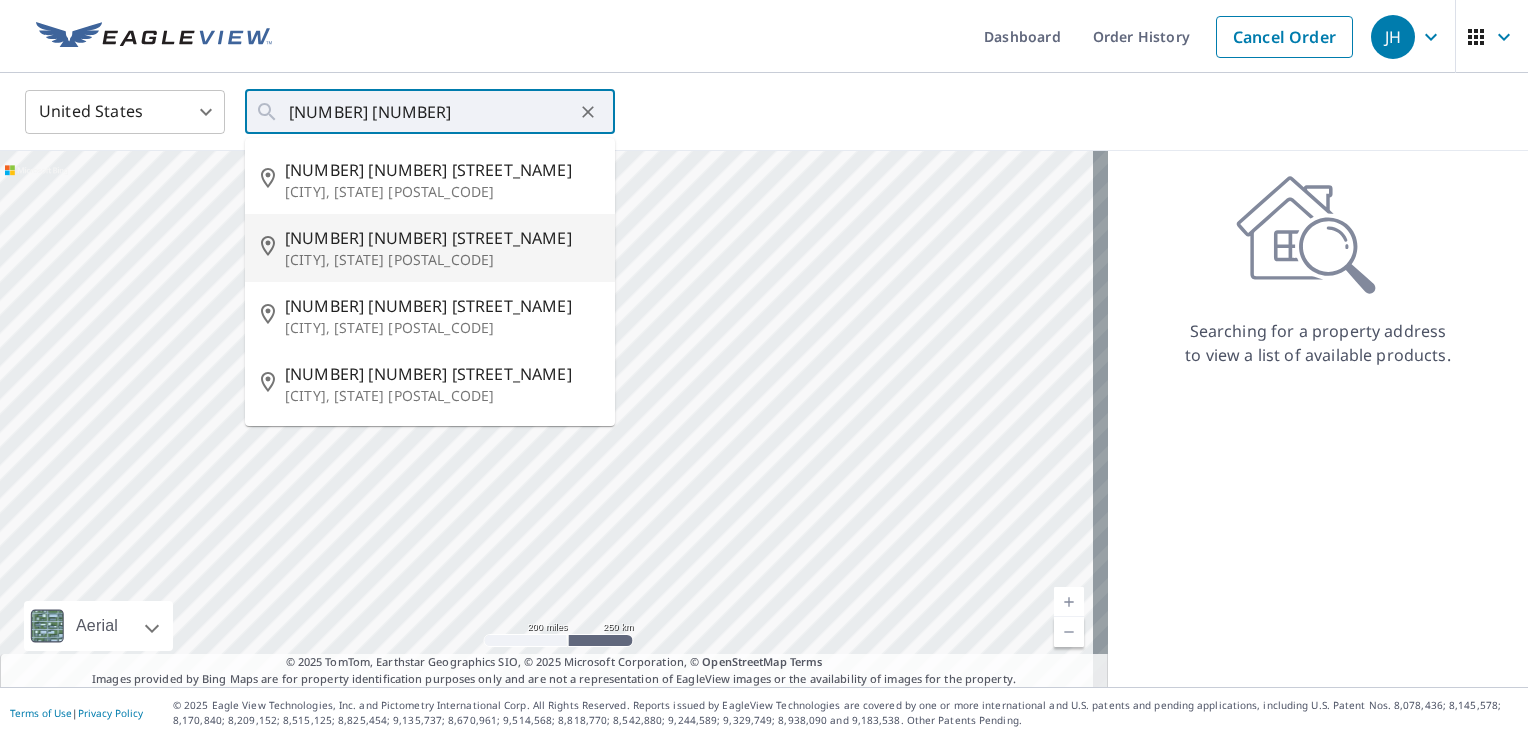 type on "[NUMBER] [NUMBER] [STREET_NAME] [CITY], [STATE] [POSTAL_CODE]" 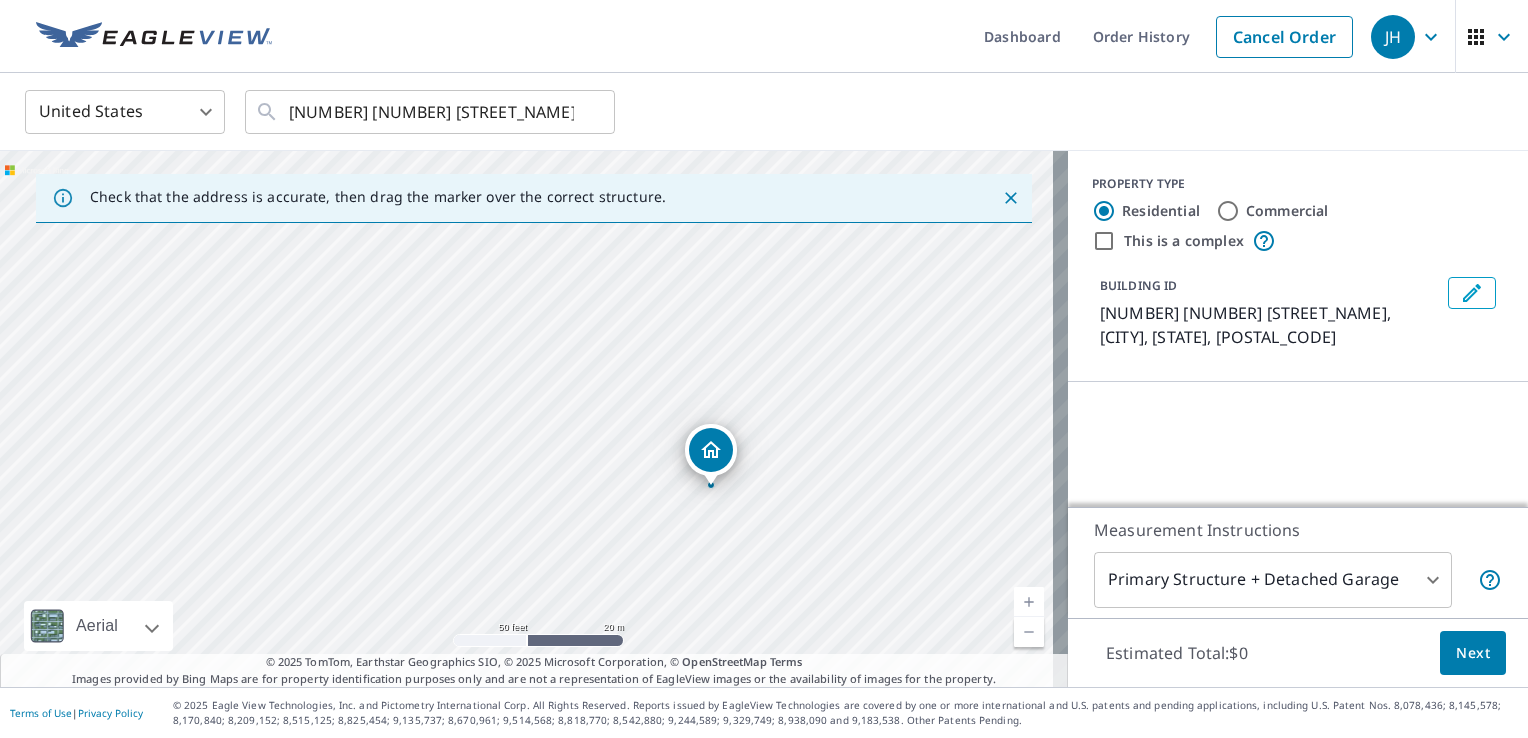 drag, startPoint x: 532, startPoint y: 448, endPoint x: 407, endPoint y: 261, distance: 224.9311 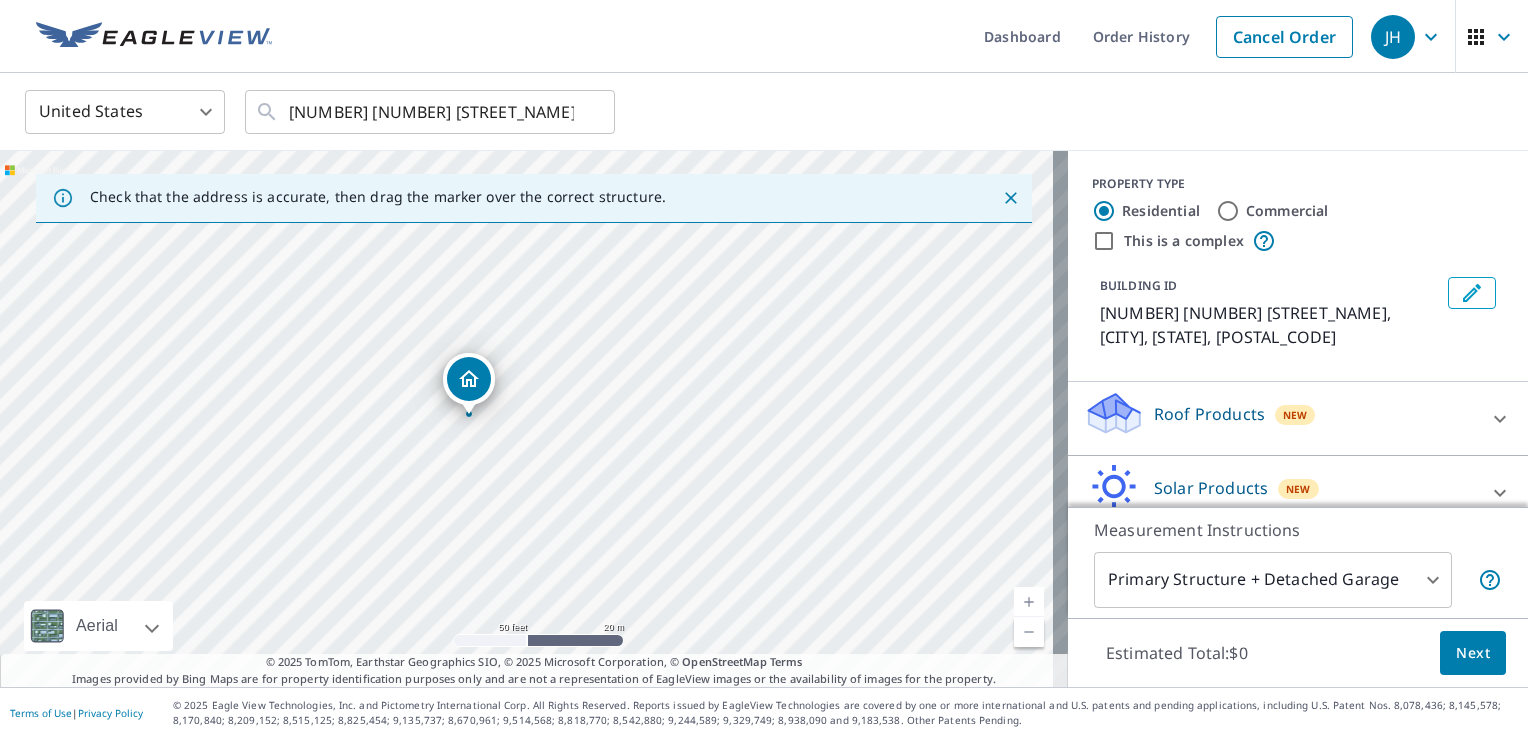 drag, startPoint x: 527, startPoint y: 386, endPoint x: 468, endPoint y: 384, distance: 59.03389 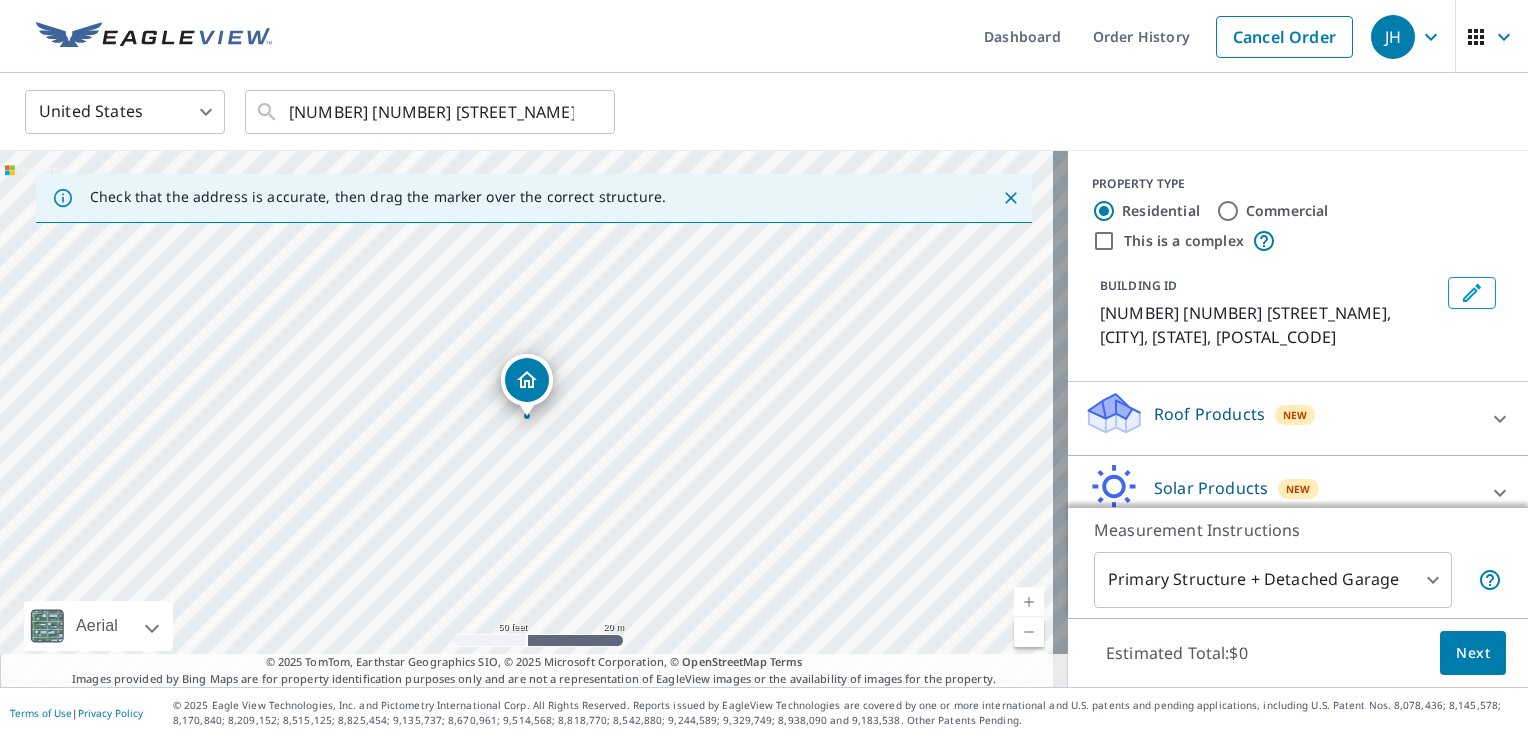 click on "New" at bounding box center (1295, 415) 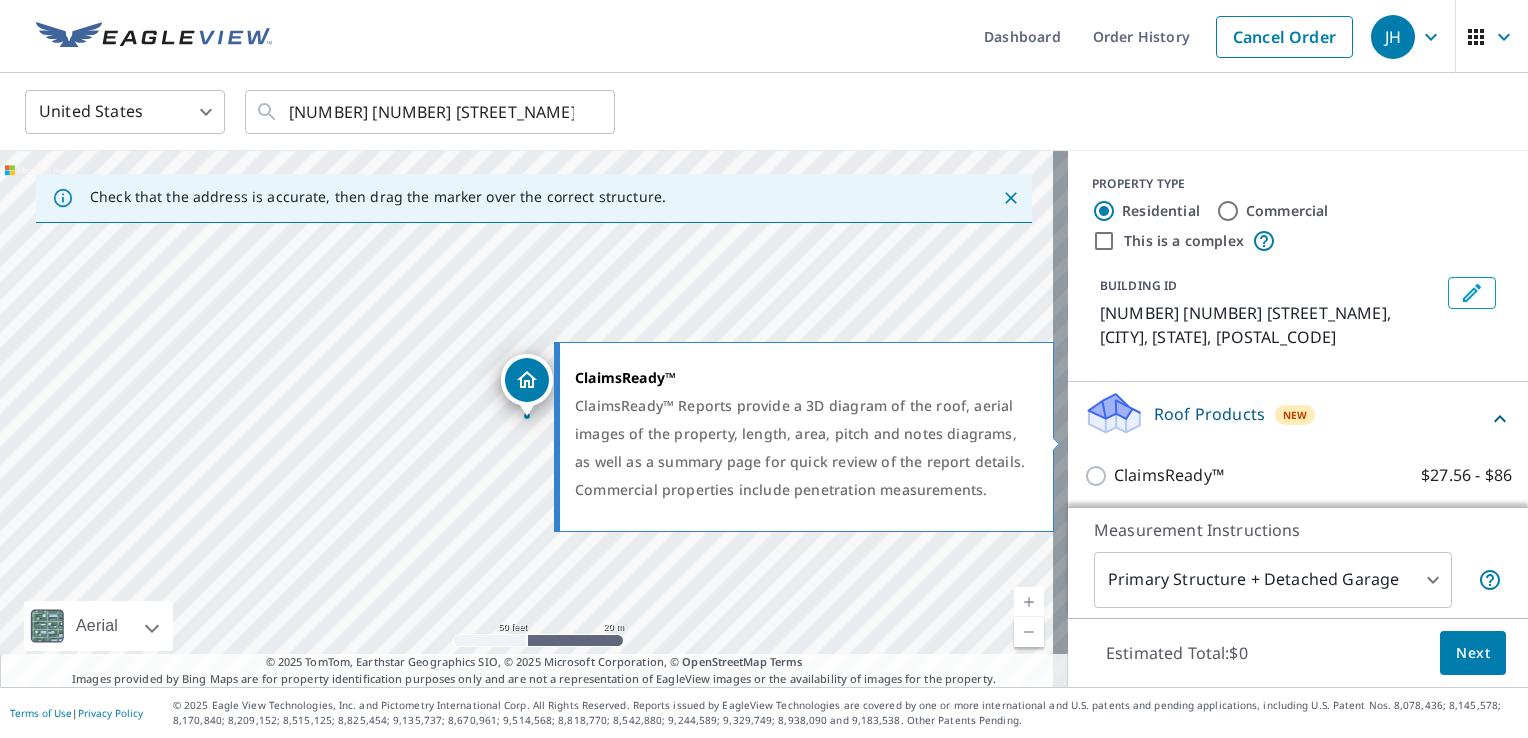 scroll, scrollTop: 100, scrollLeft: 0, axis: vertical 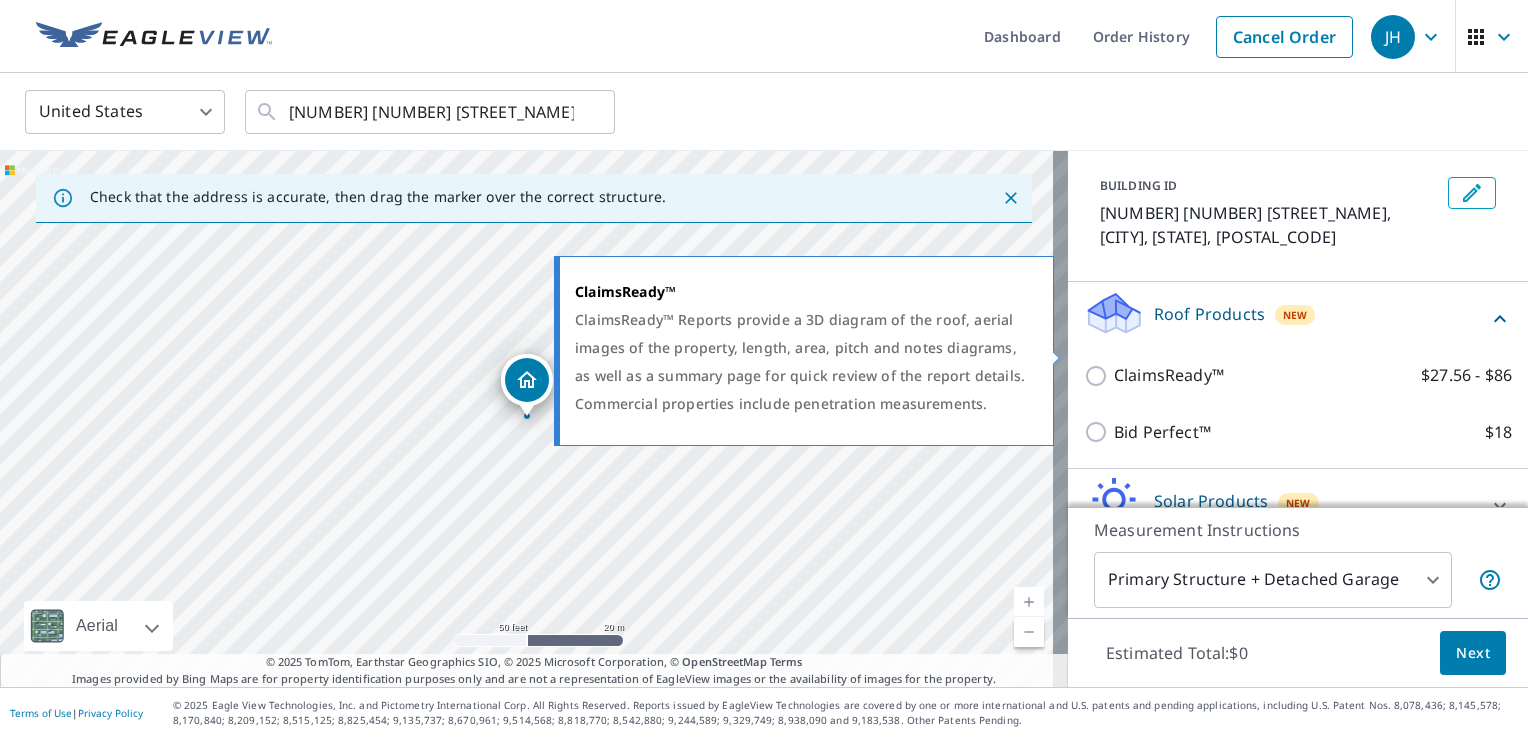 click on "ClaimsReady™" at bounding box center [1169, 375] 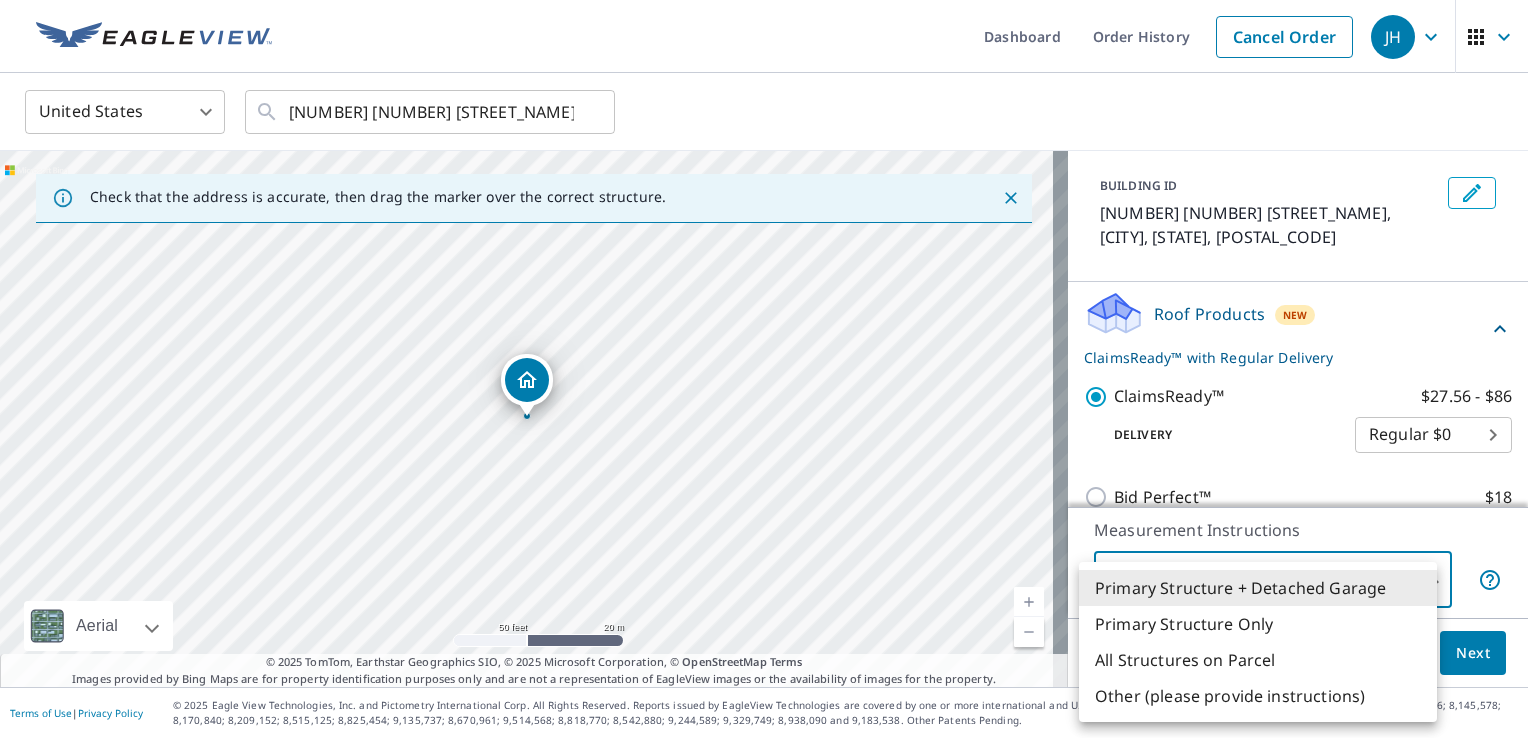 click on "[NUMBER] [NUMBER] [STREET_NAME], [CITY], [STATE], [POSTAL_CODE]" at bounding box center [764, 369] 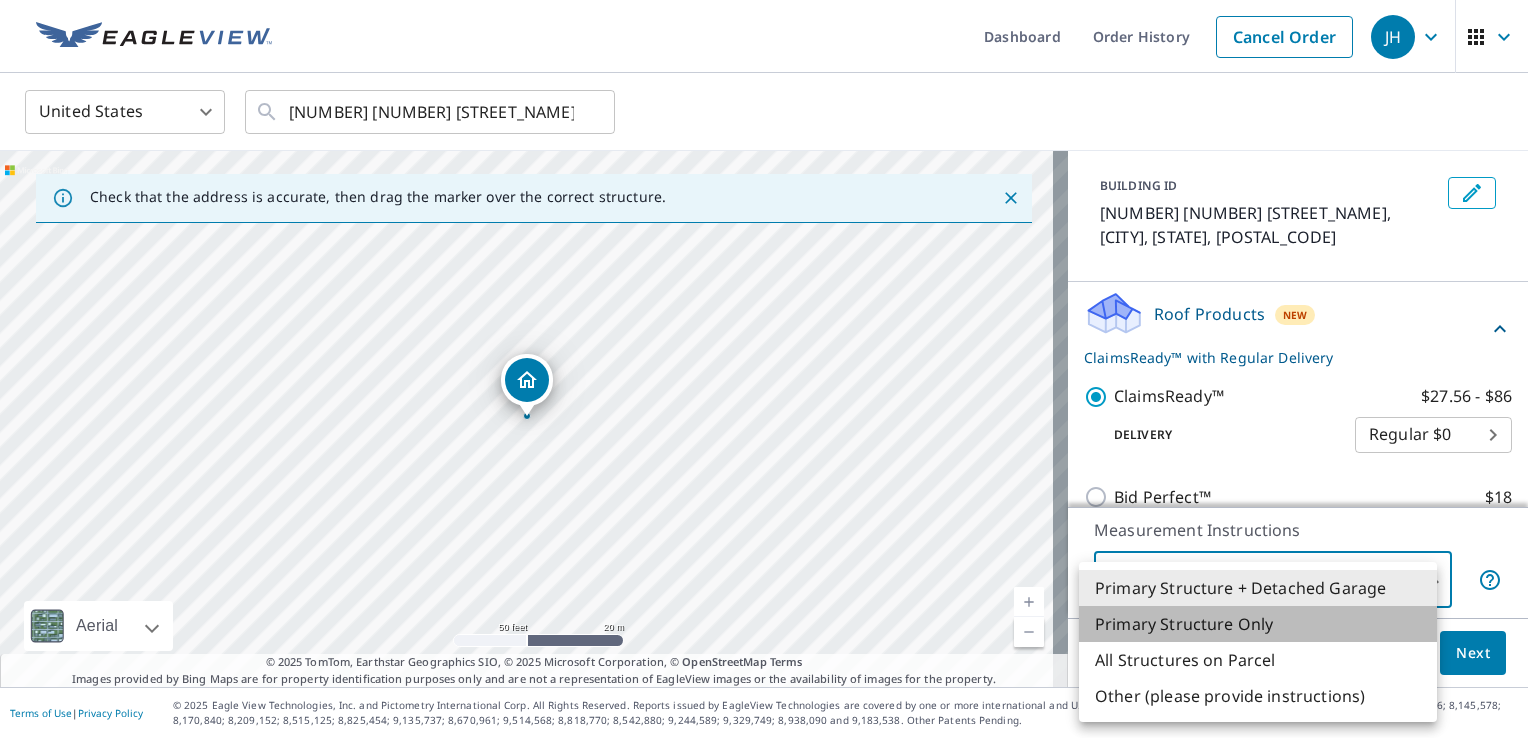 click on "Primary Structure Only" at bounding box center (1258, 624) 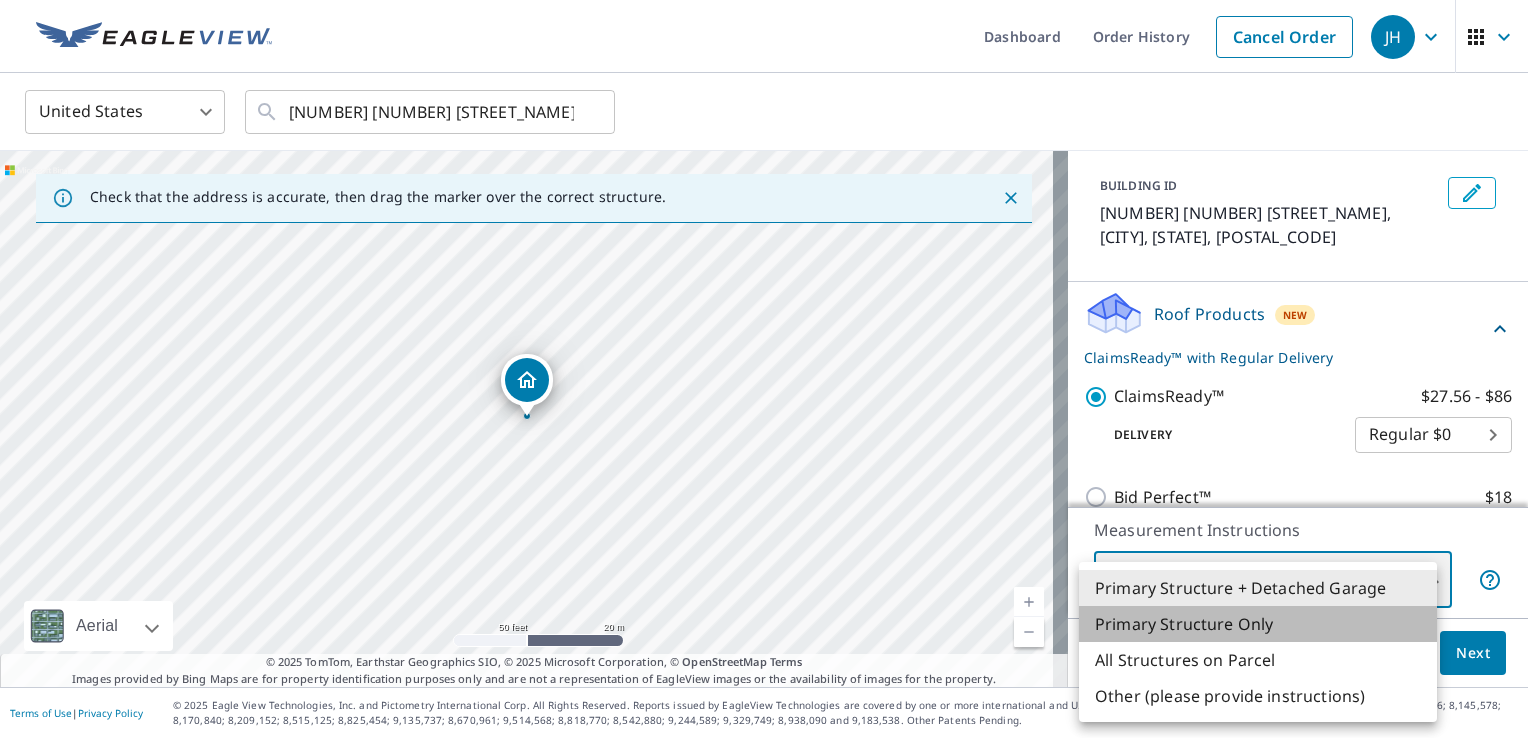 type on "2" 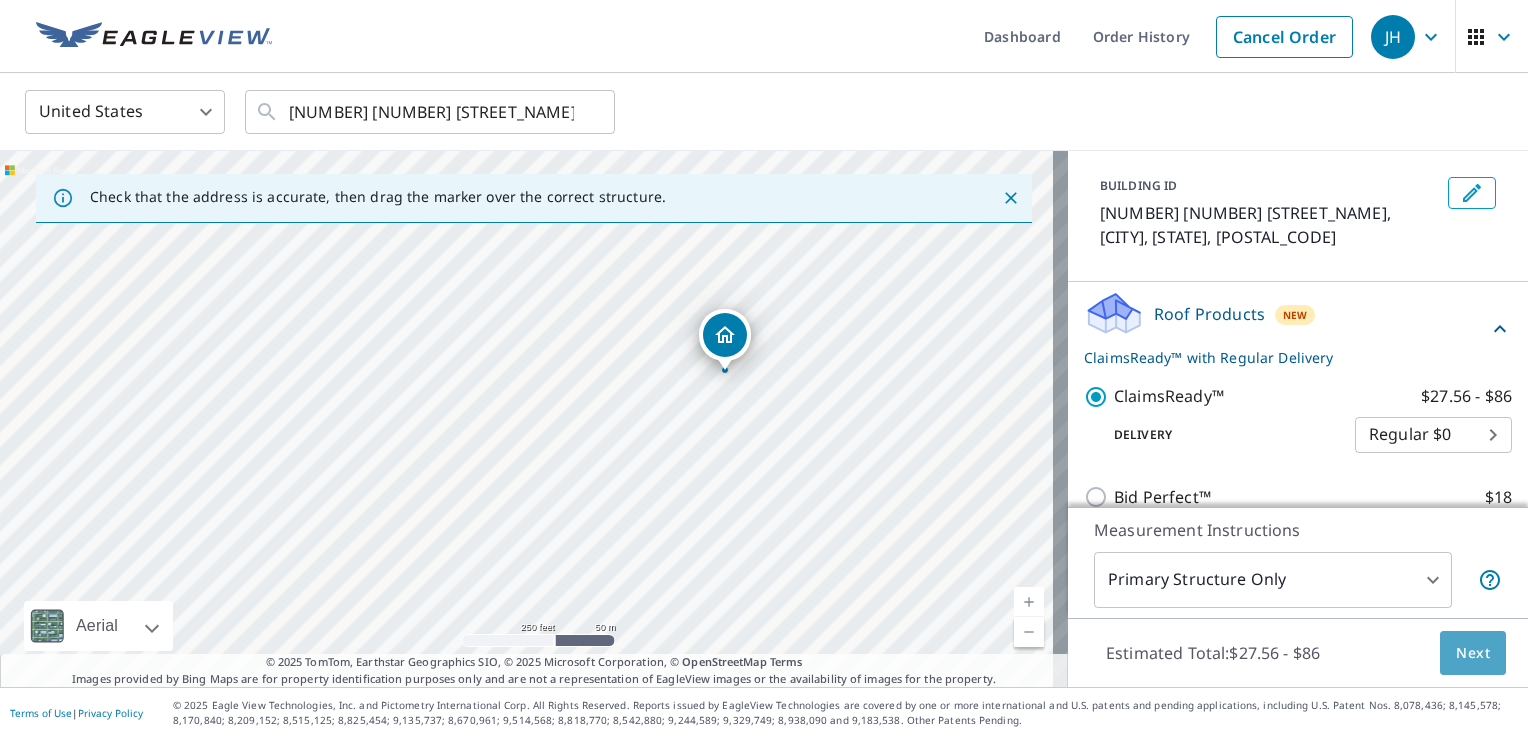 click on "Next" at bounding box center (1473, 653) 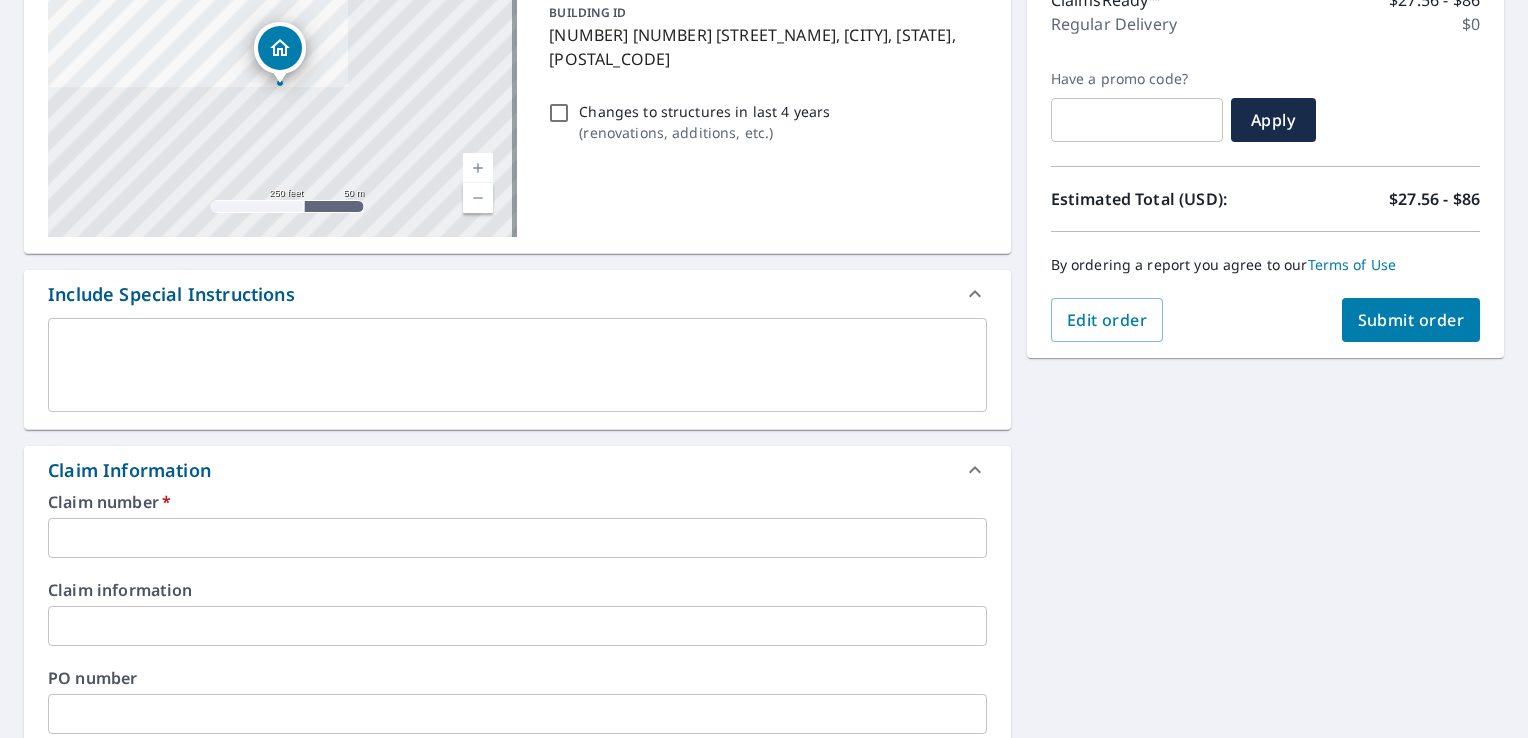 scroll, scrollTop: 400, scrollLeft: 0, axis: vertical 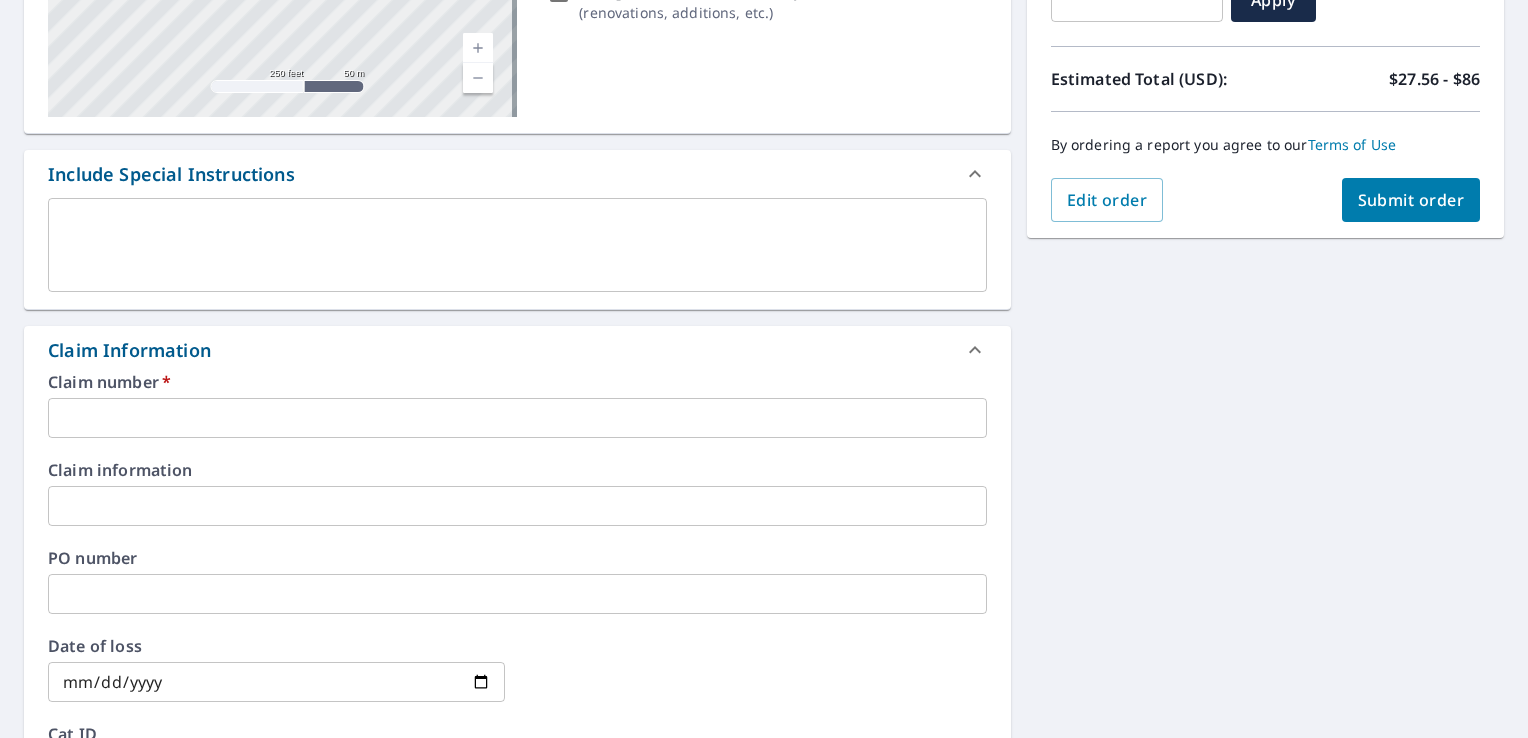click at bounding box center (517, 418) 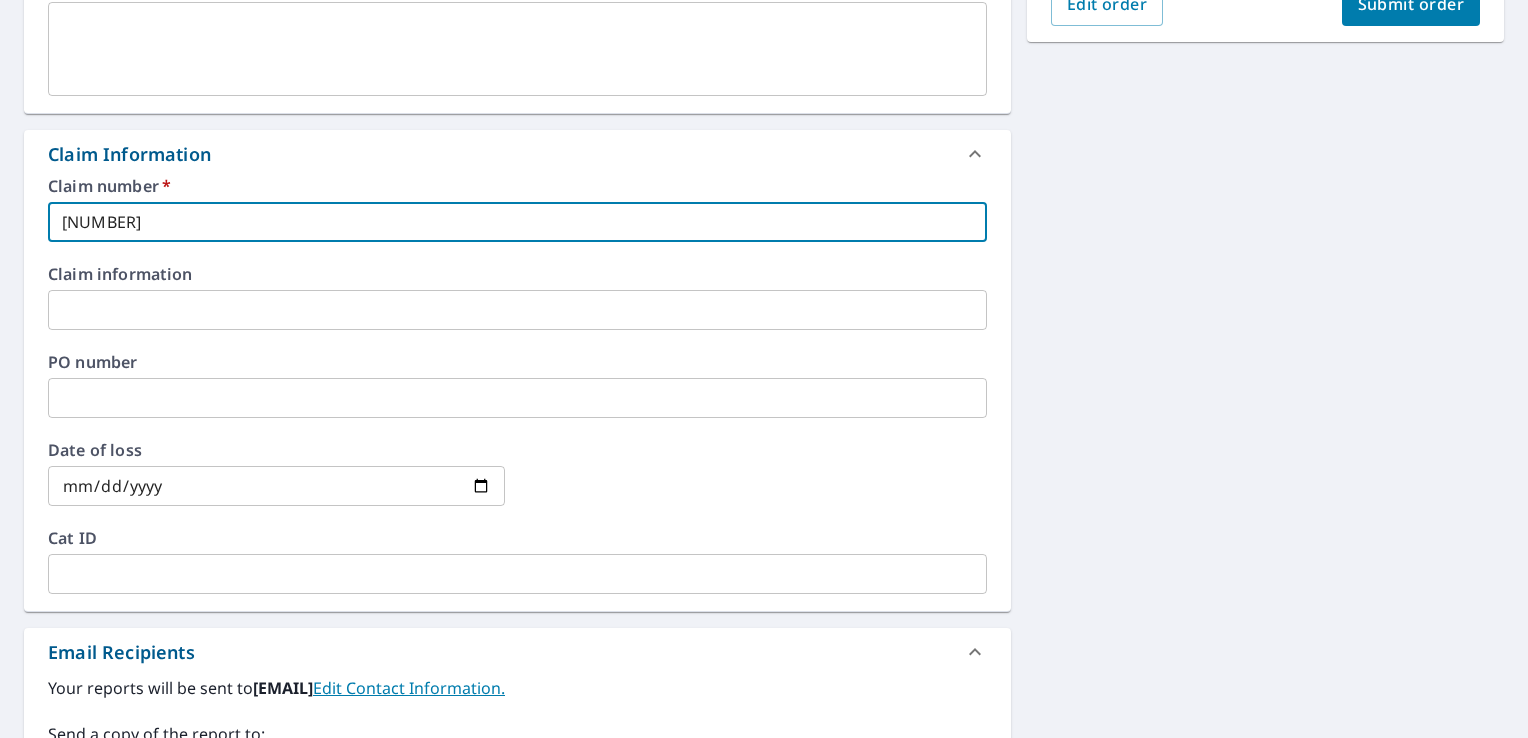 scroll, scrollTop: 600, scrollLeft: 0, axis: vertical 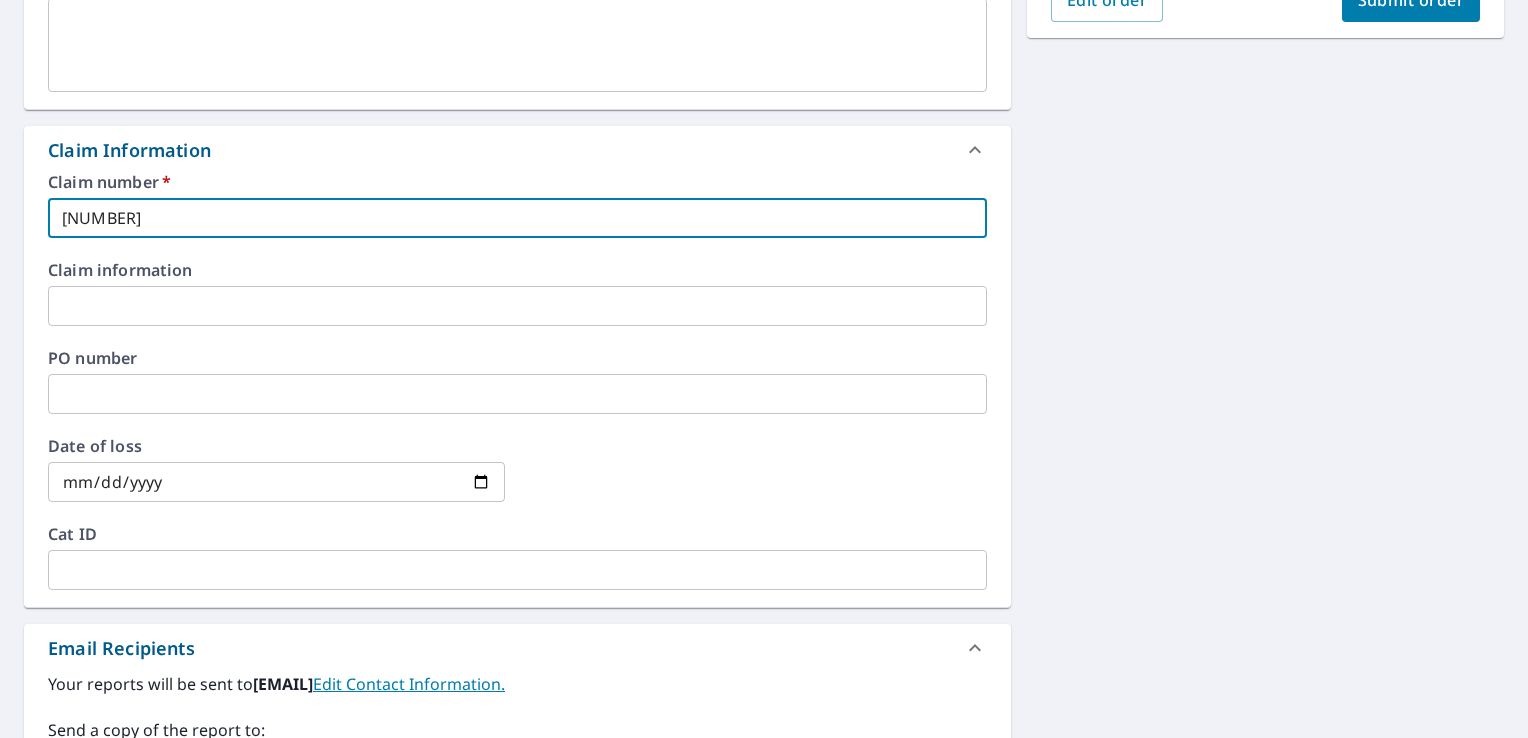 type on "[NUMBER]" 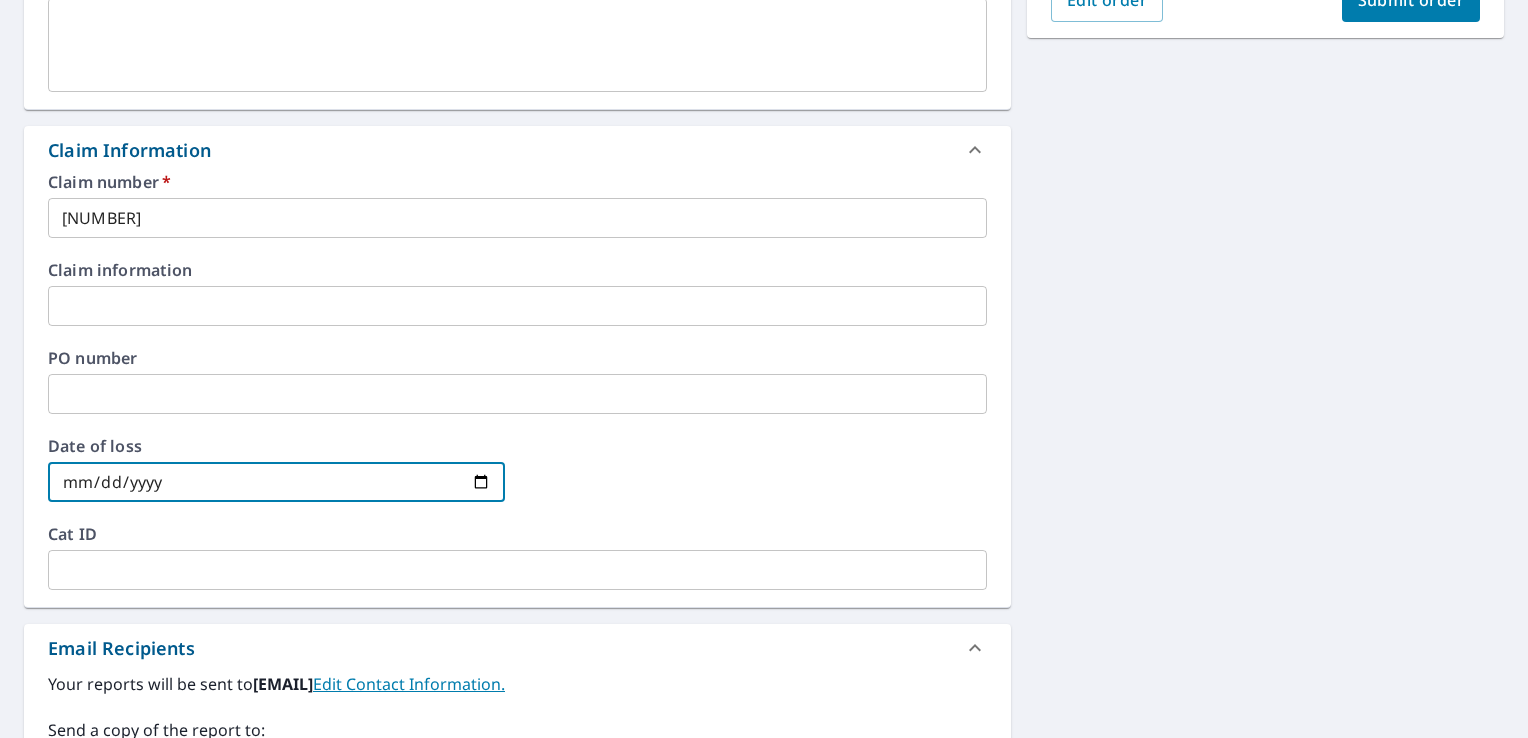 click at bounding box center (276, 482) 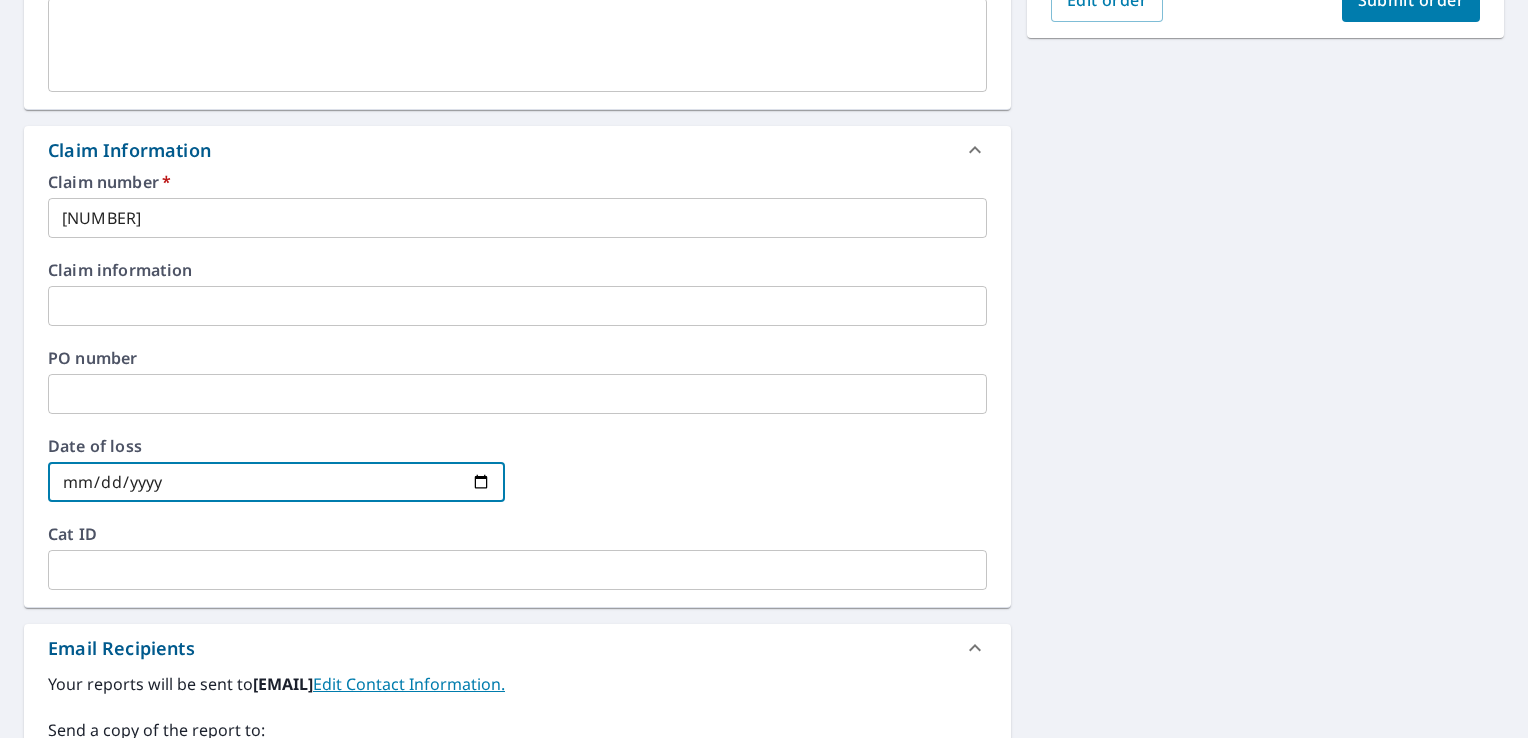 type on "[DATE]" 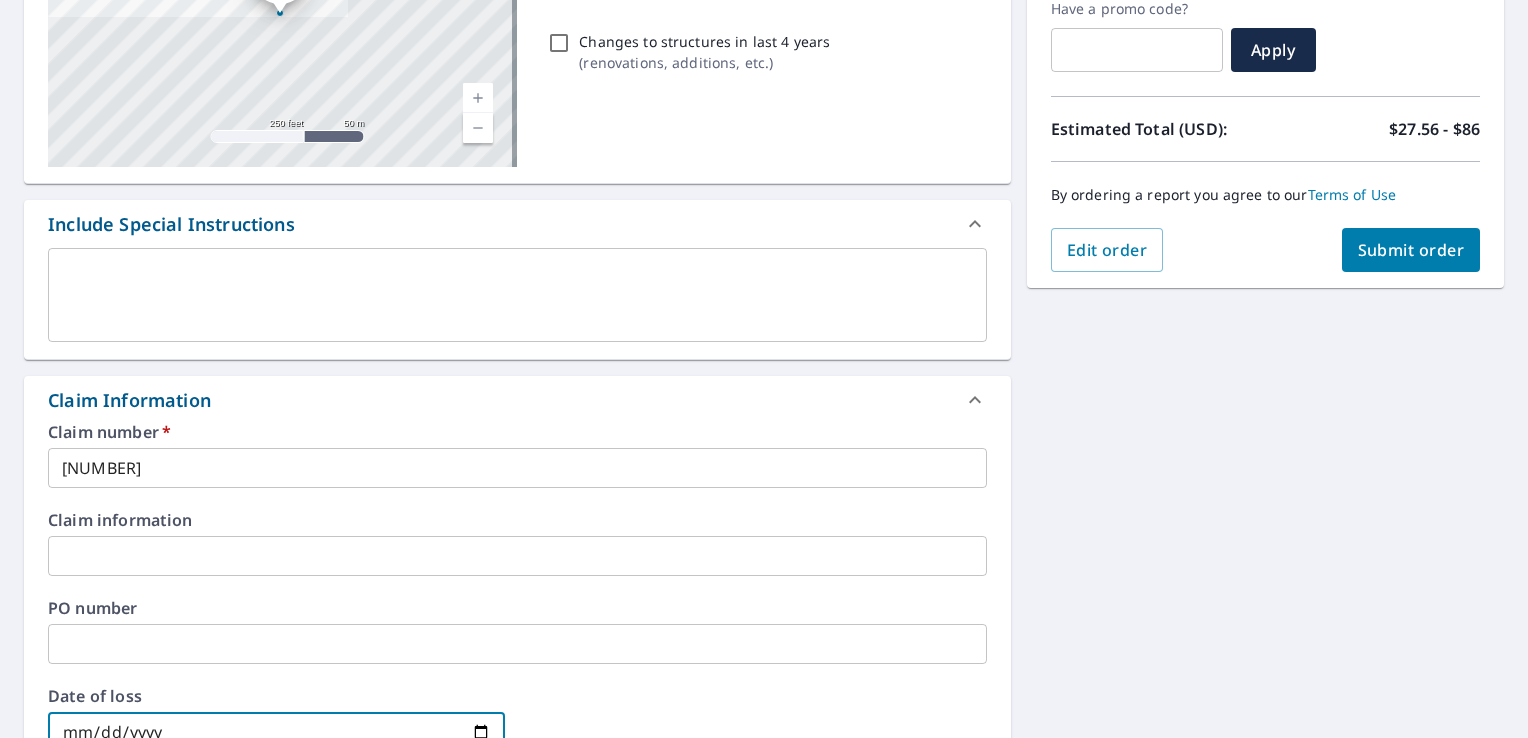 scroll, scrollTop: 200, scrollLeft: 0, axis: vertical 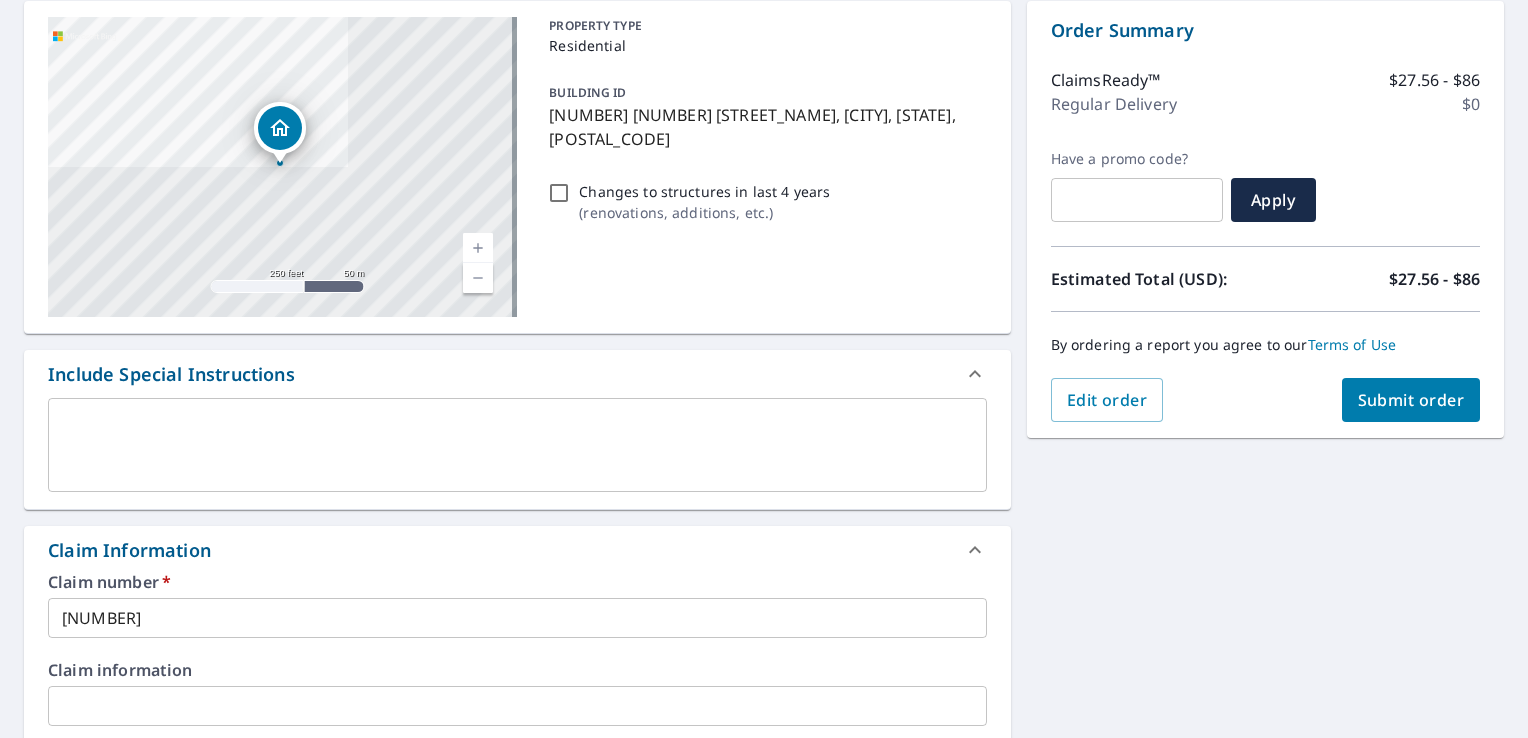 click on "Submit order" at bounding box center [1411, 400] 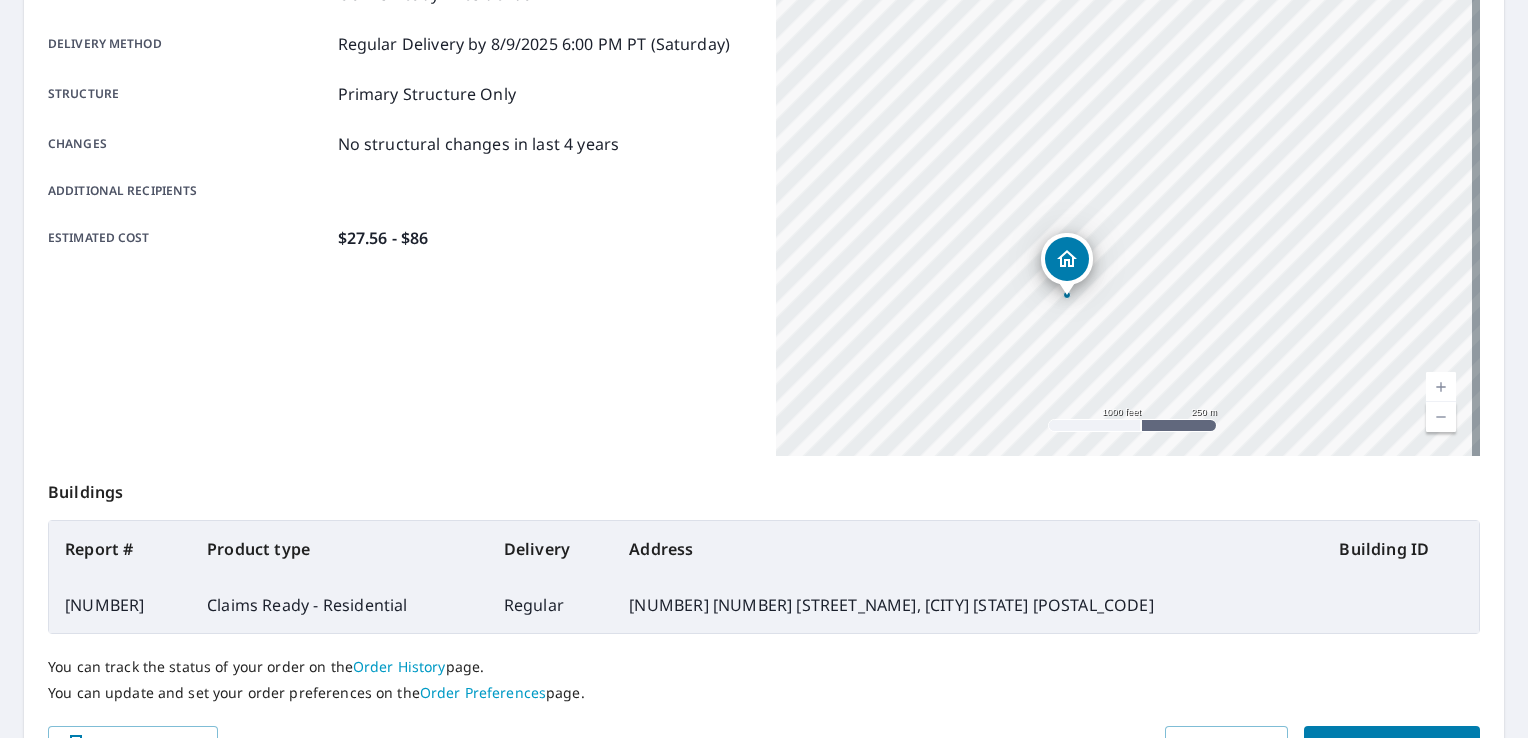 scroll, scrollTop: 437, scrollLeft: 0, axis: vertical 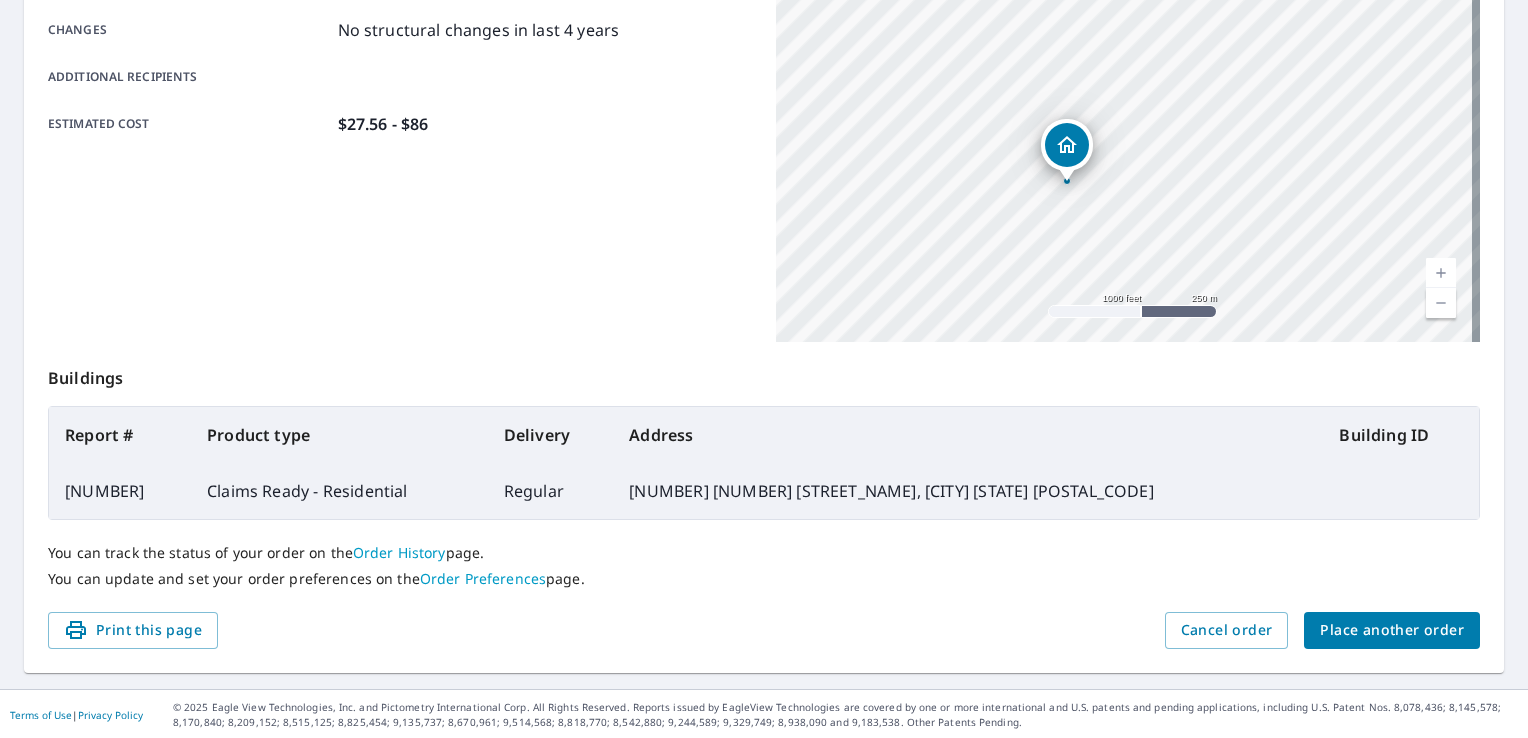 click on "Place another order" at bounding box center [1392, 630] 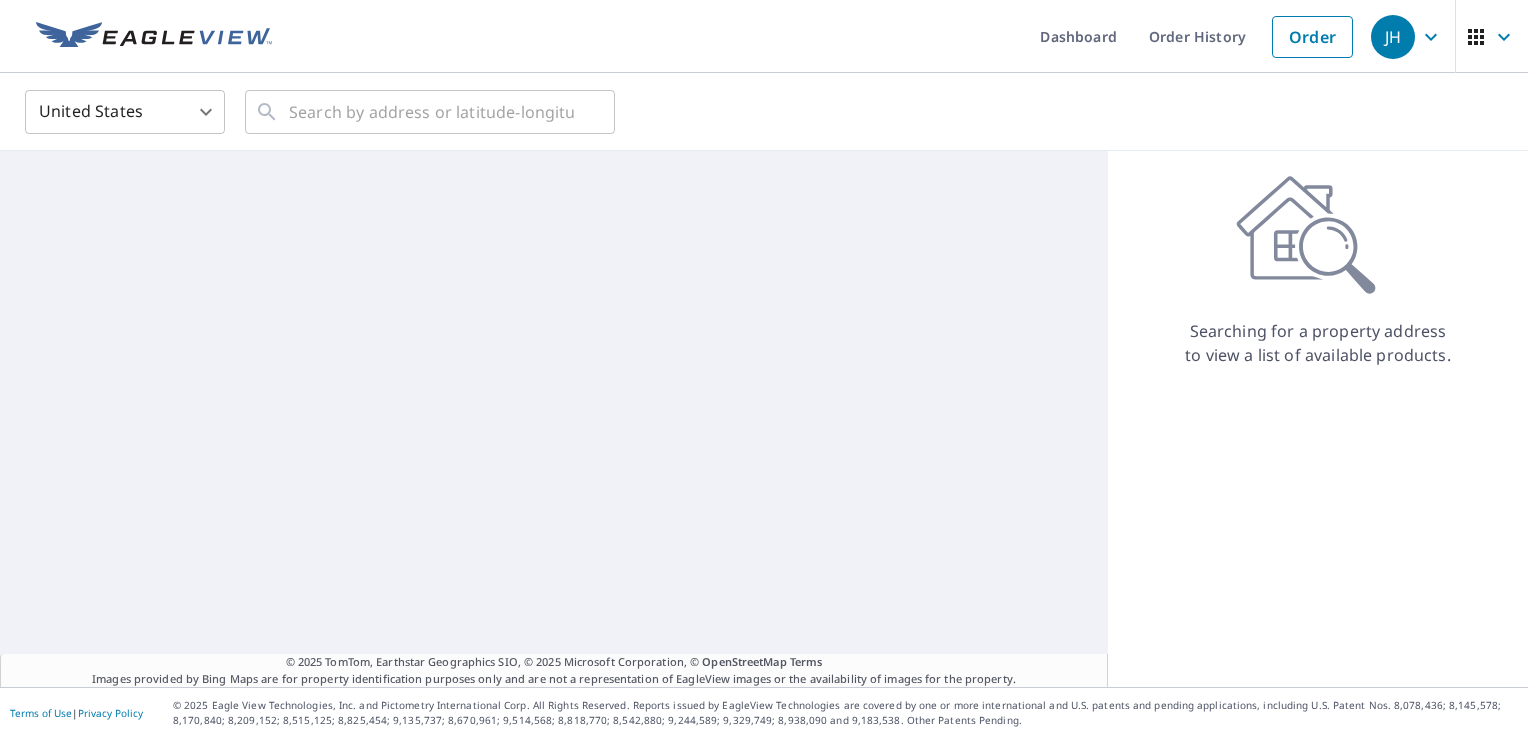 scroll, scrollTop: 0, scrollLeft: 0, axis: both 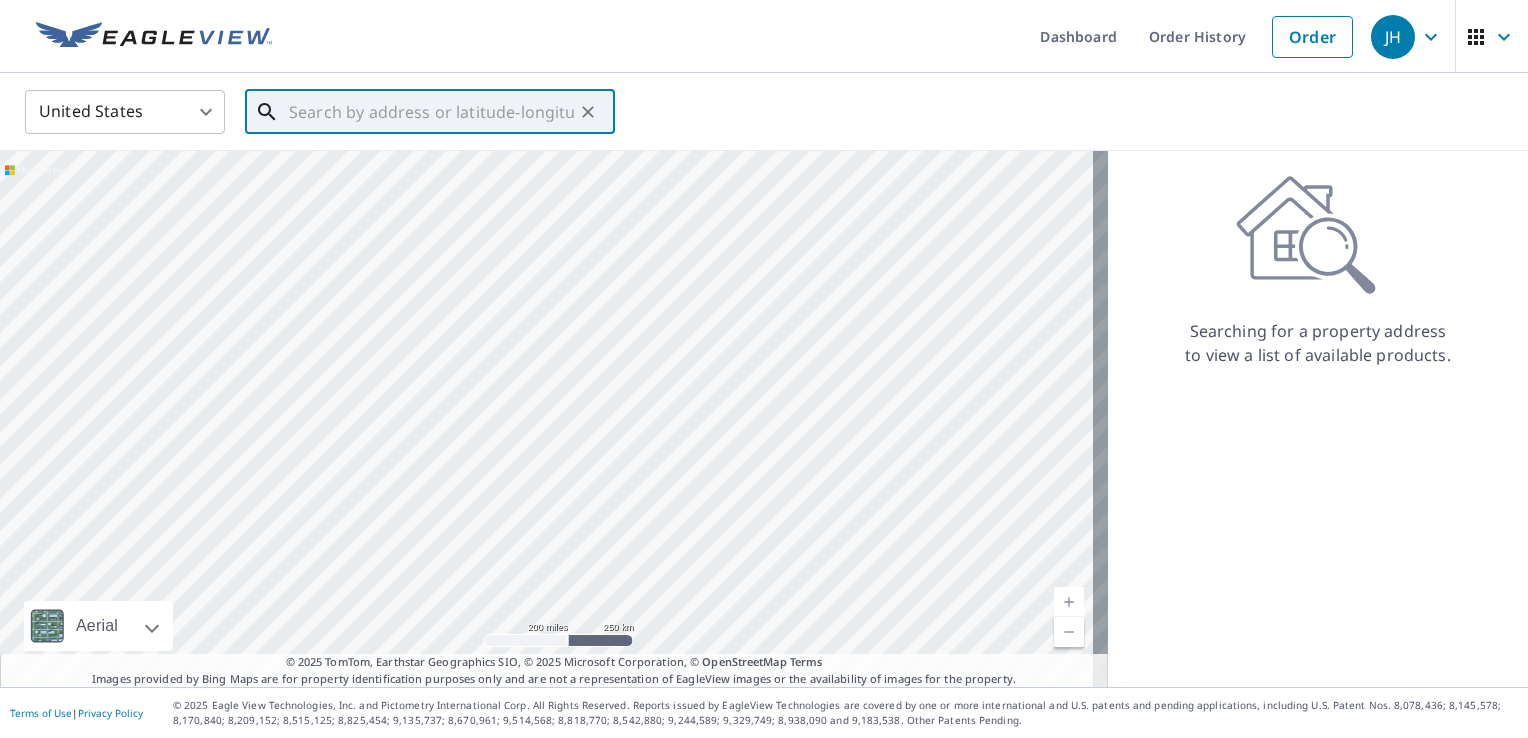 click at bounding box center (431, 112) 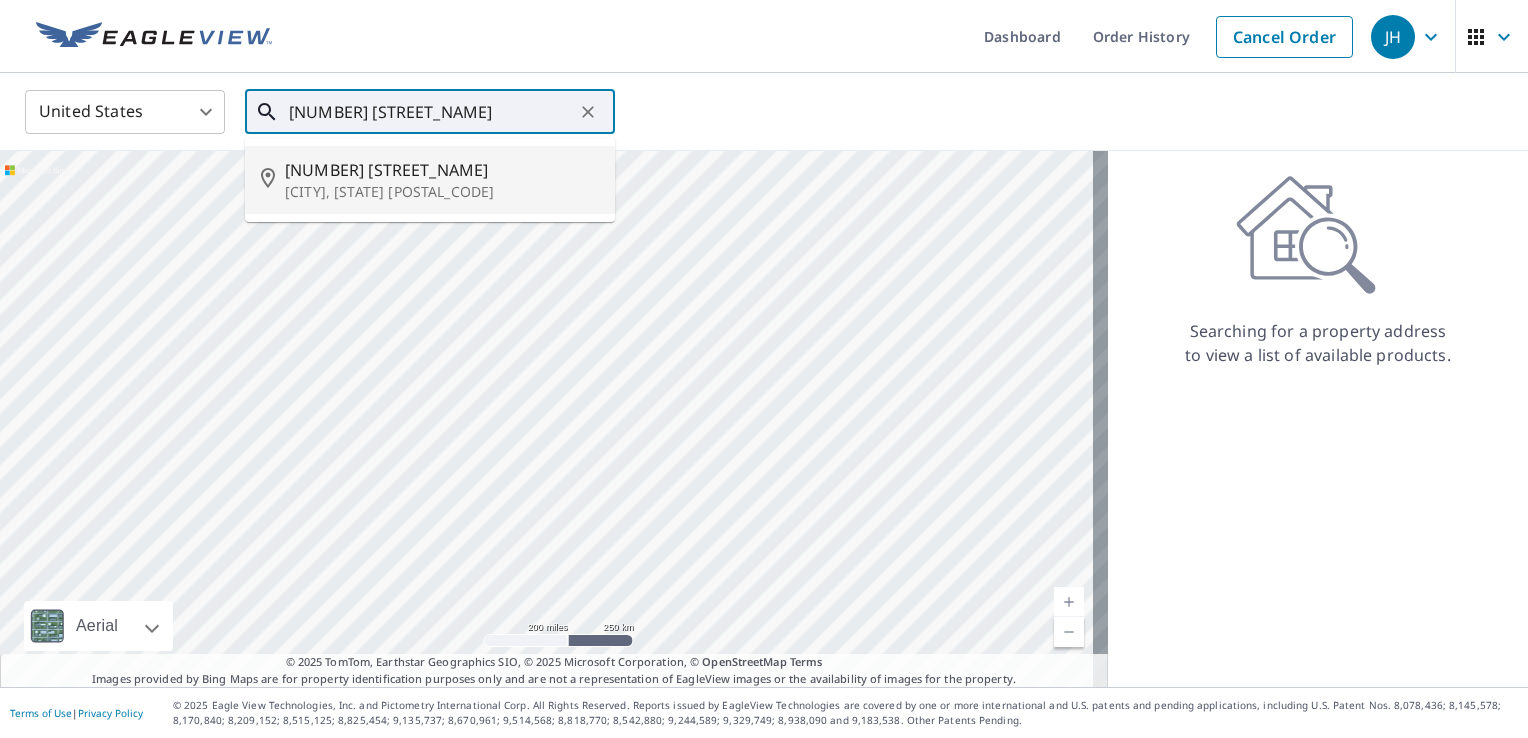 click on "[NUMBER] [STREET_NAME]" at bounding box center (442, 170) 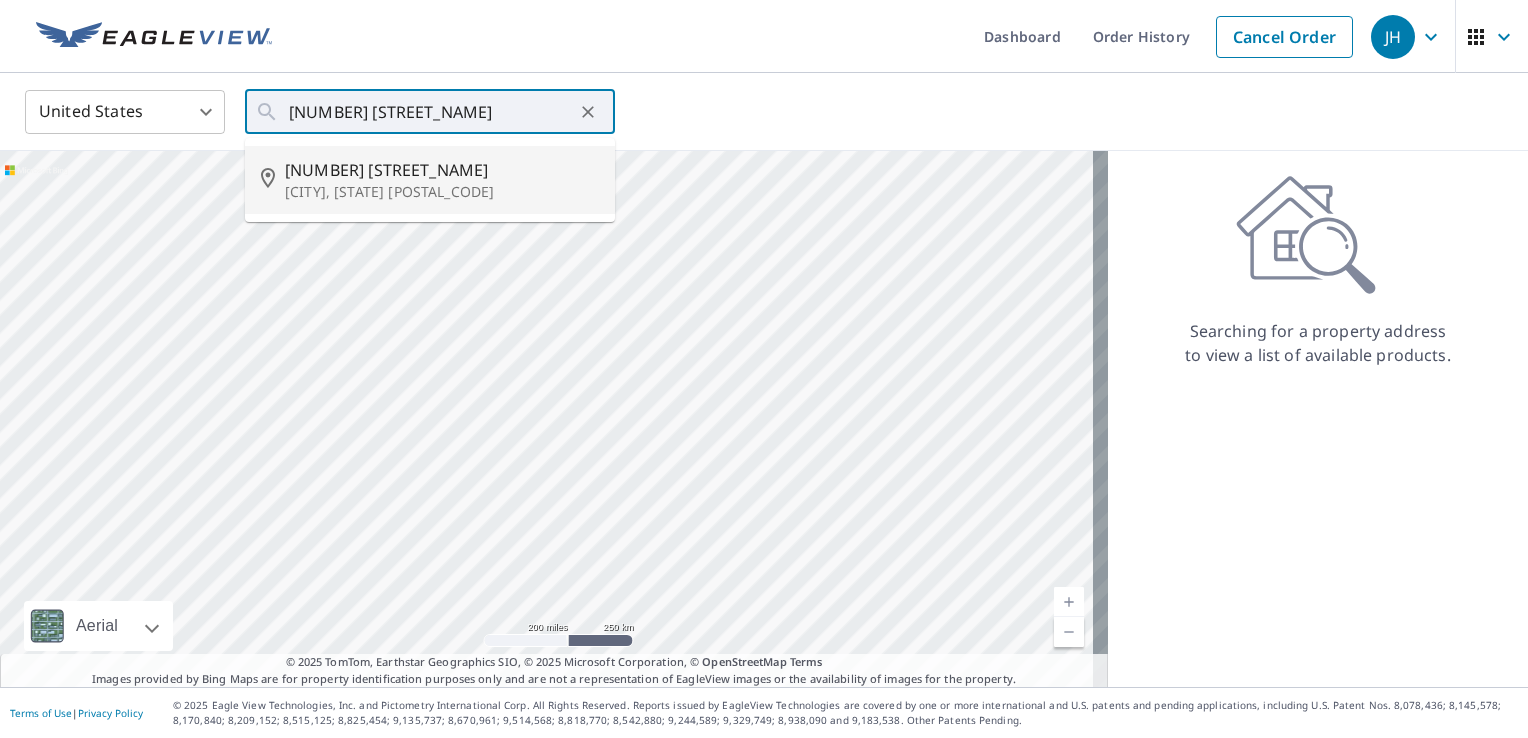 type on "[NUMBER] [STREET] [STREET_NAME] [CITY], [STATE] [POSTAL_CODE]" 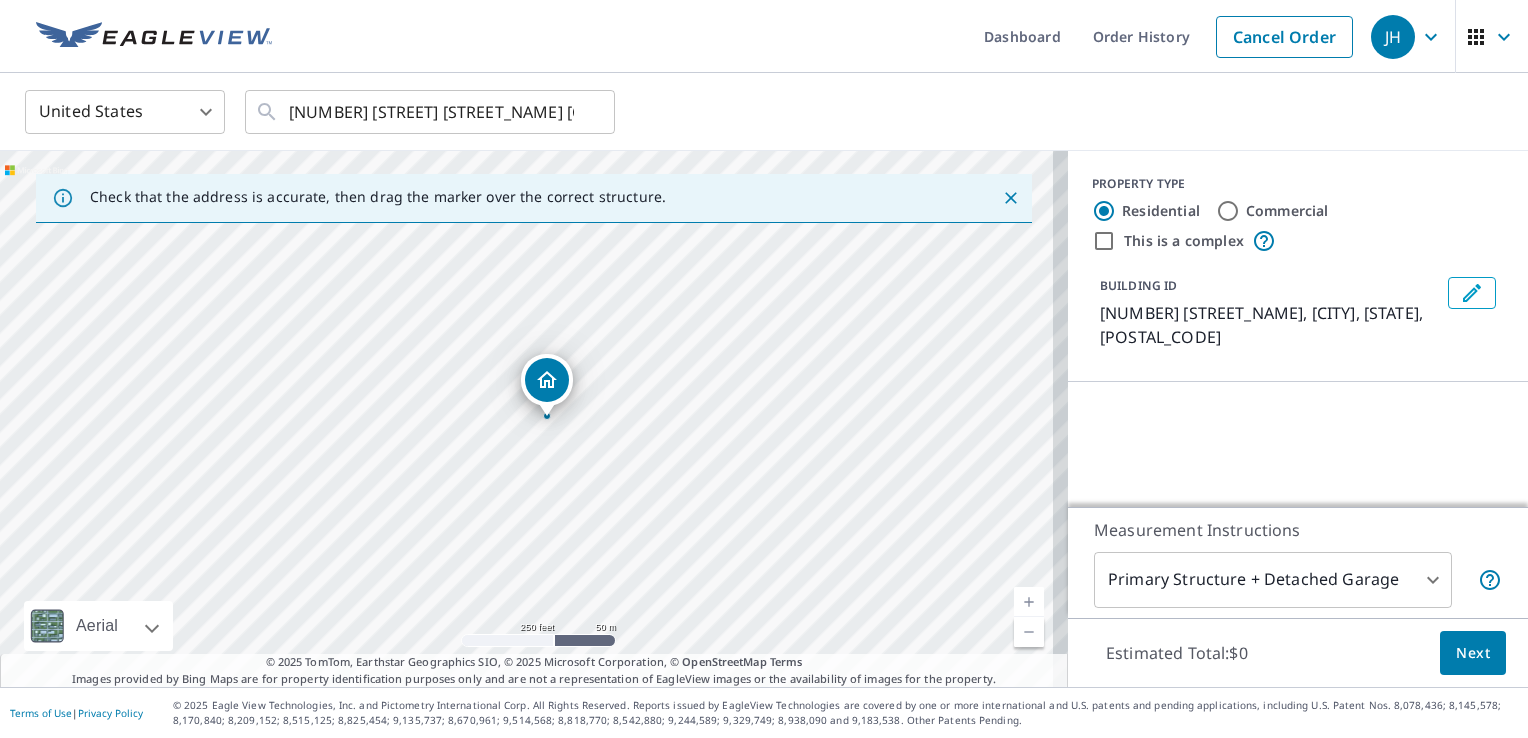click on "[NUMBER] [STREET_NAME], [CITY], [STATE], [POSTAL_CODE]" at bounding box center (764, 369) 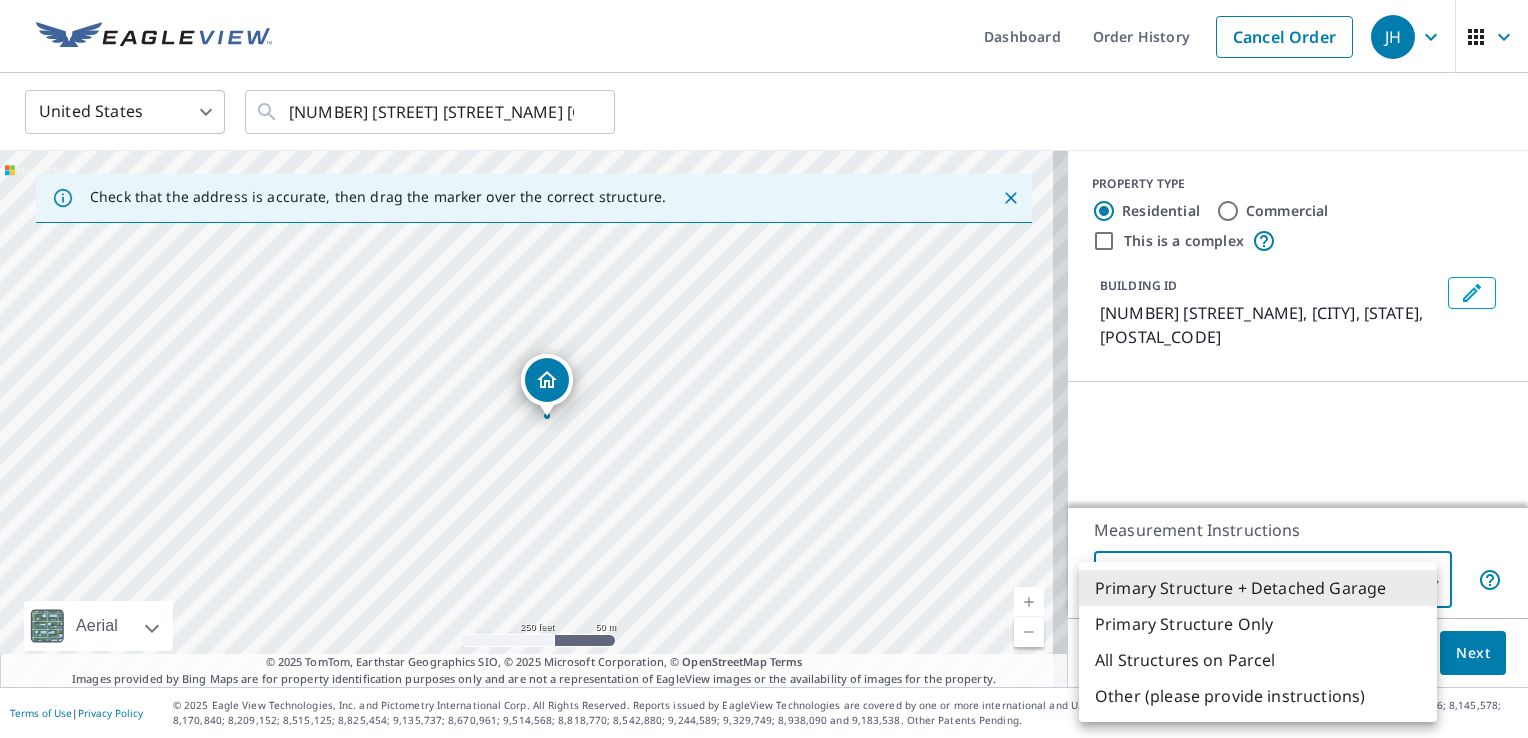 click on "Primary Structure Only" at bounding box center (1258, 624) 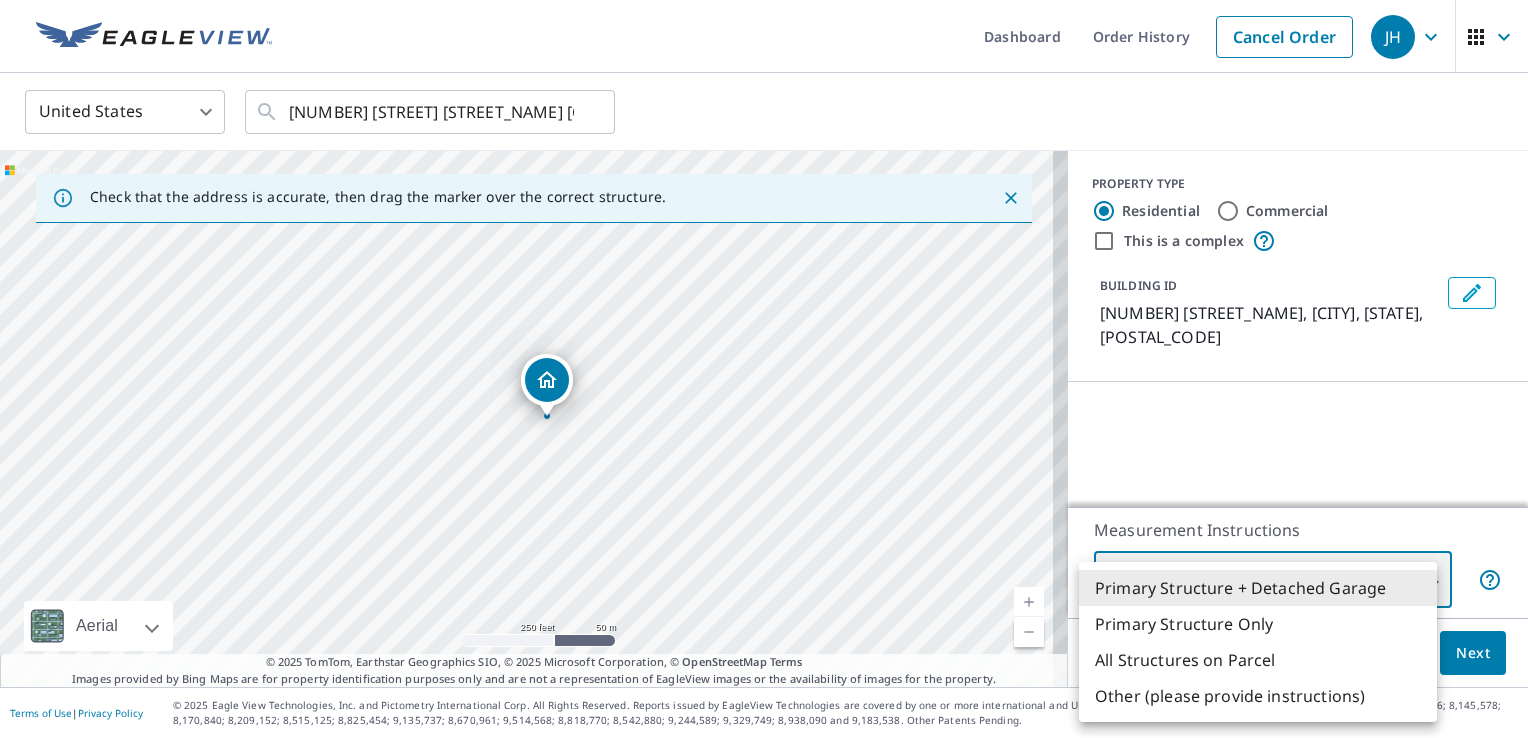 type on "2" 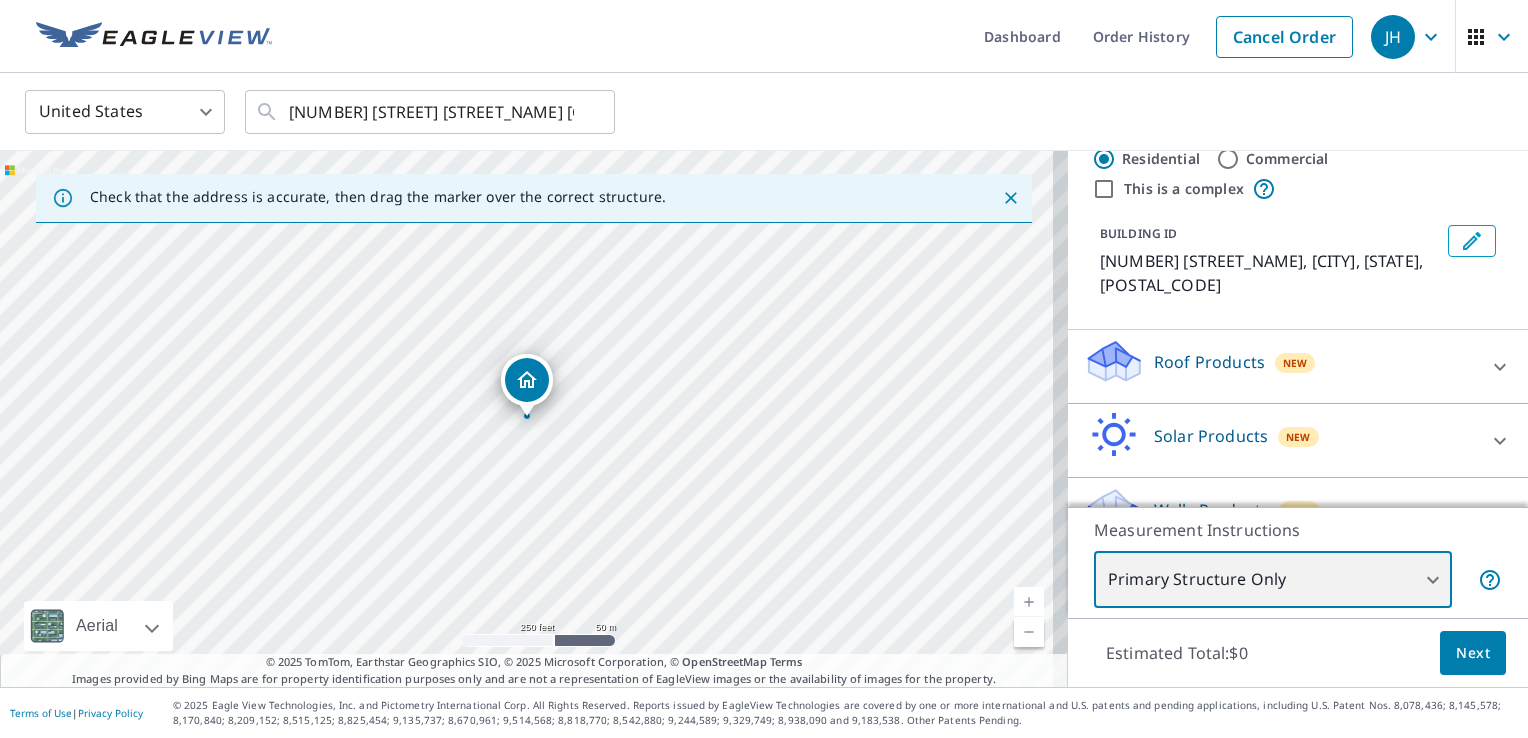 scroll, scrollTop: 71, scrollLeft: 0, axis: vertical 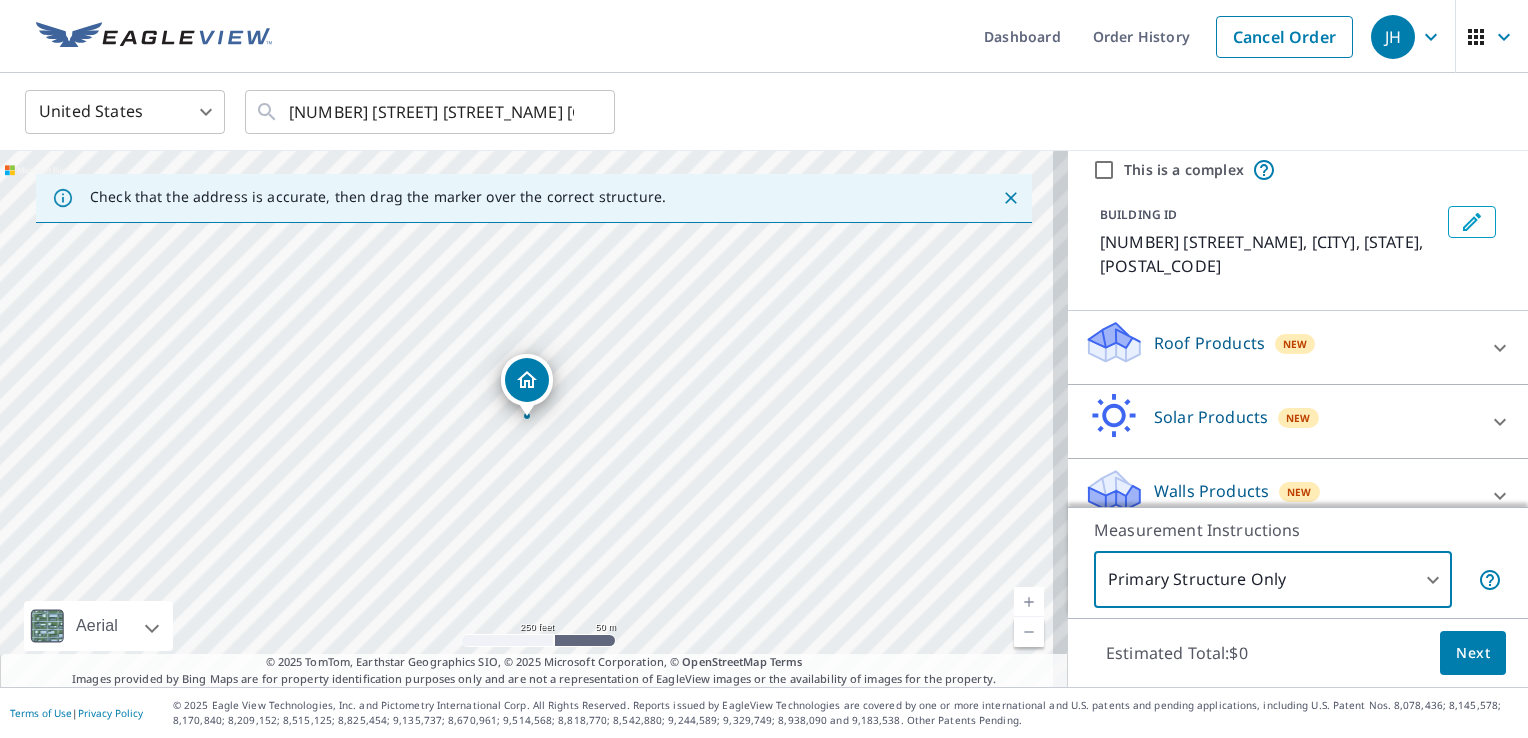 click on "Walls Products" at bounding box center (1211, 491) 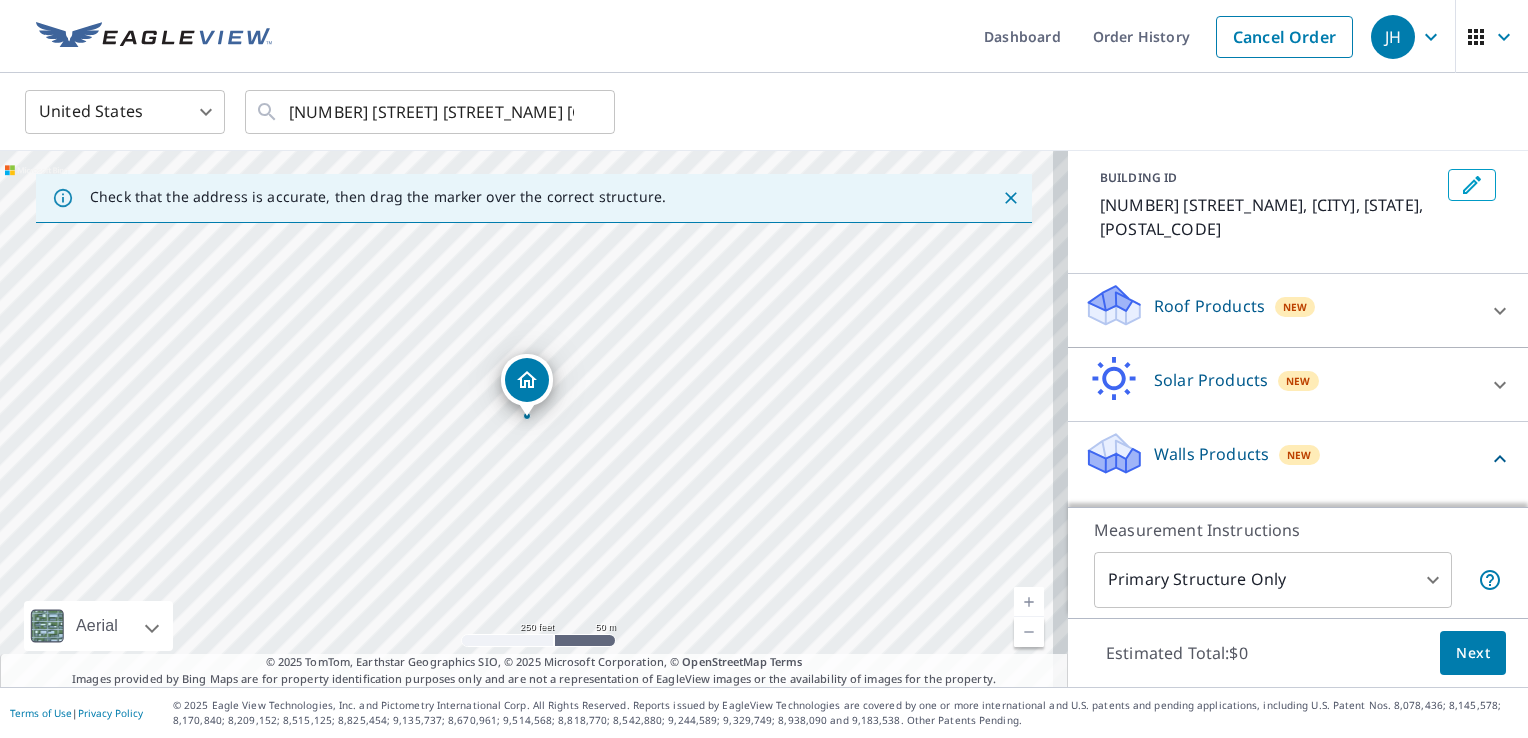 scroll, scrollTop: 128, scrollLeft: 0, axis: vertical 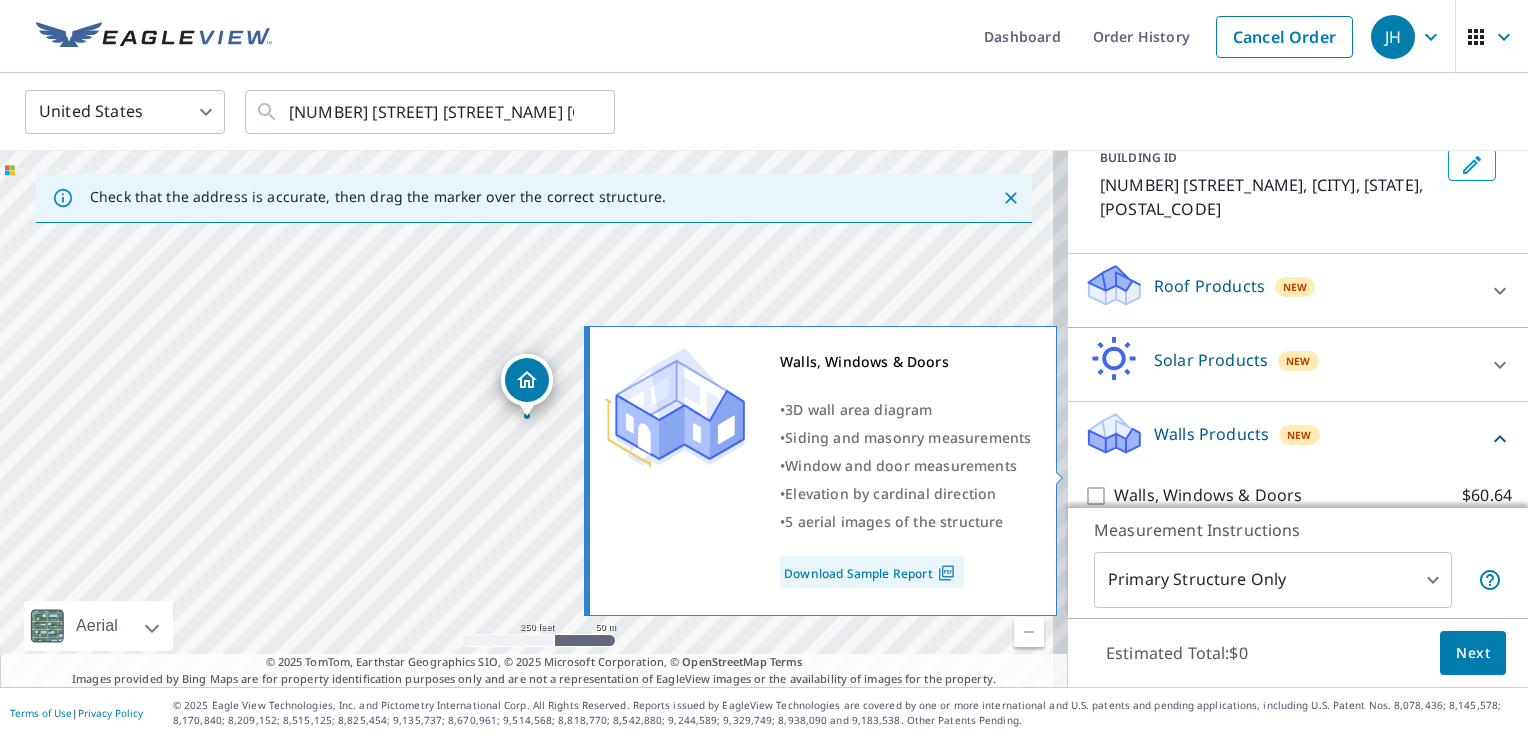 click on "Walls, Windows & Doors" at bounding box center (1208, 495) 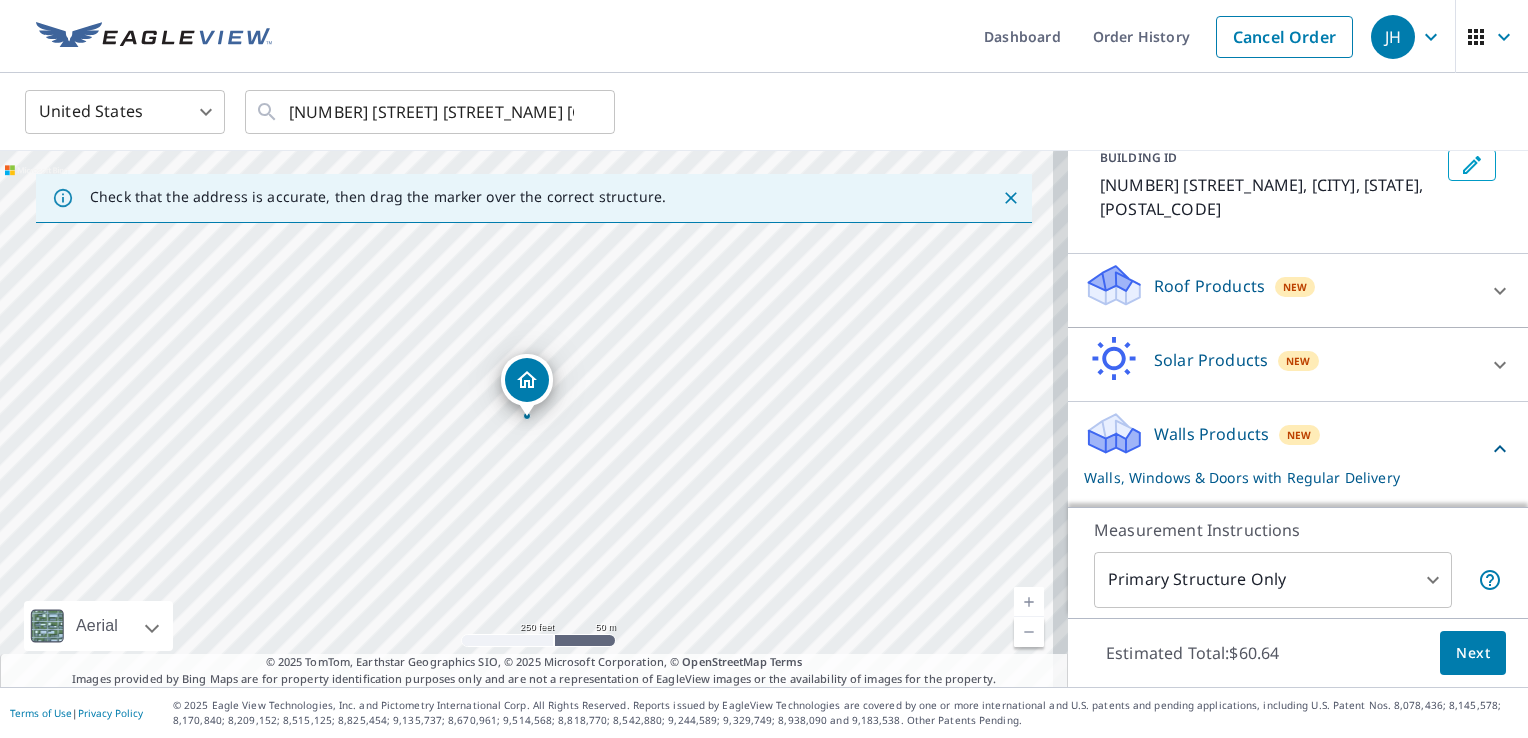 click on "Next" at bounding box center [1473, 653] 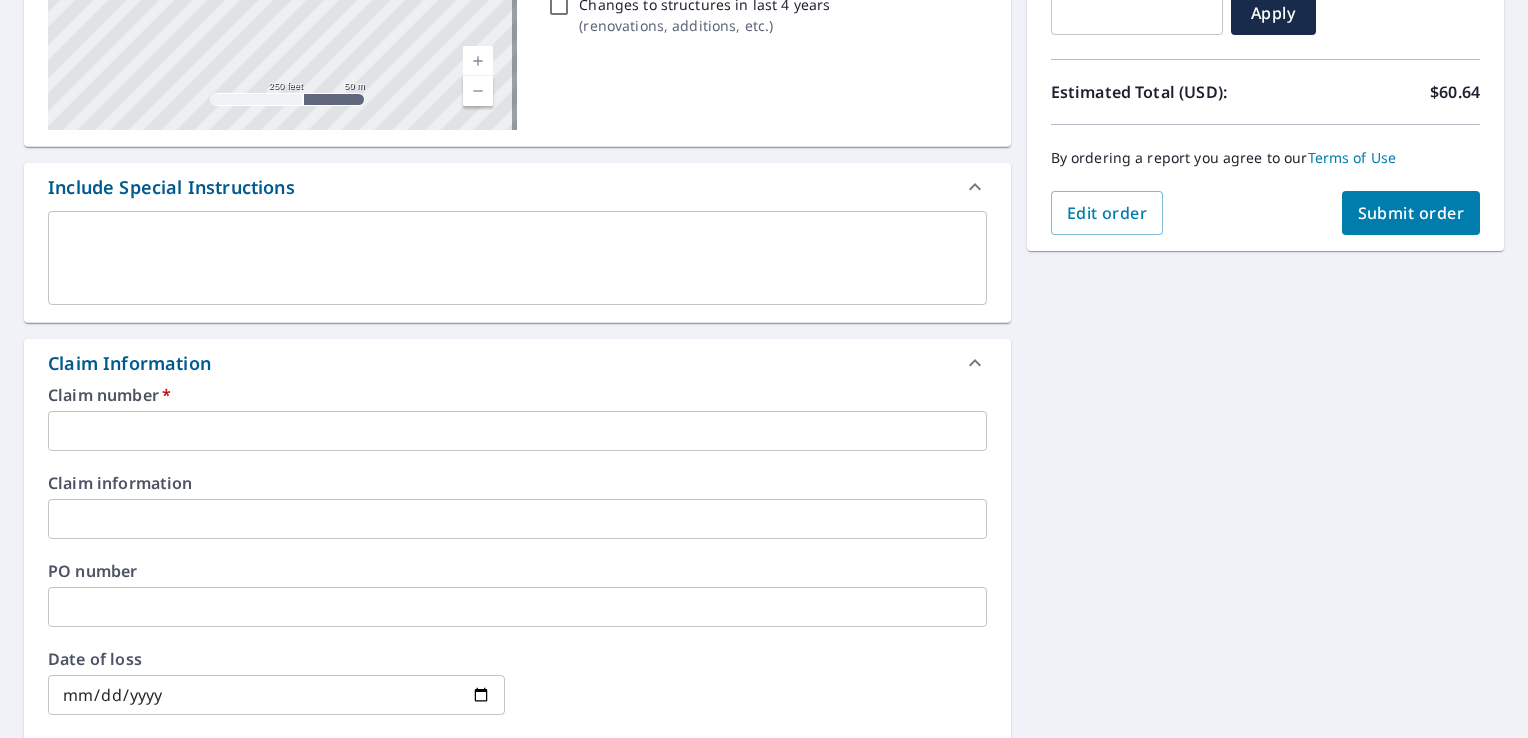 scroll, scrollTop: 500, scrollLeft: 0, axis: vertical 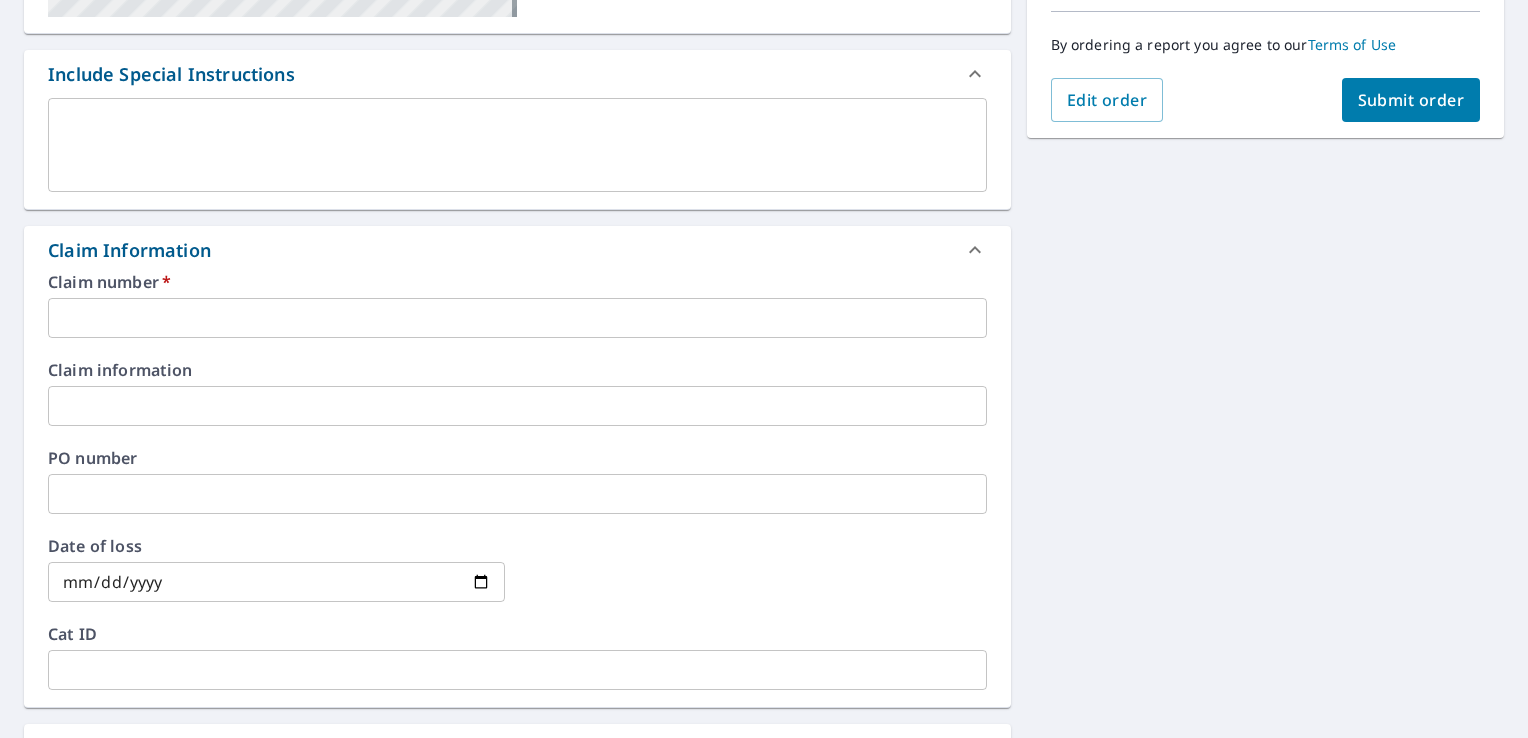 click on "Claim number   * ​ Claim information ​ PO number ​ Date of loss ​ Cat ID ​" at bounding box center (517, 153) 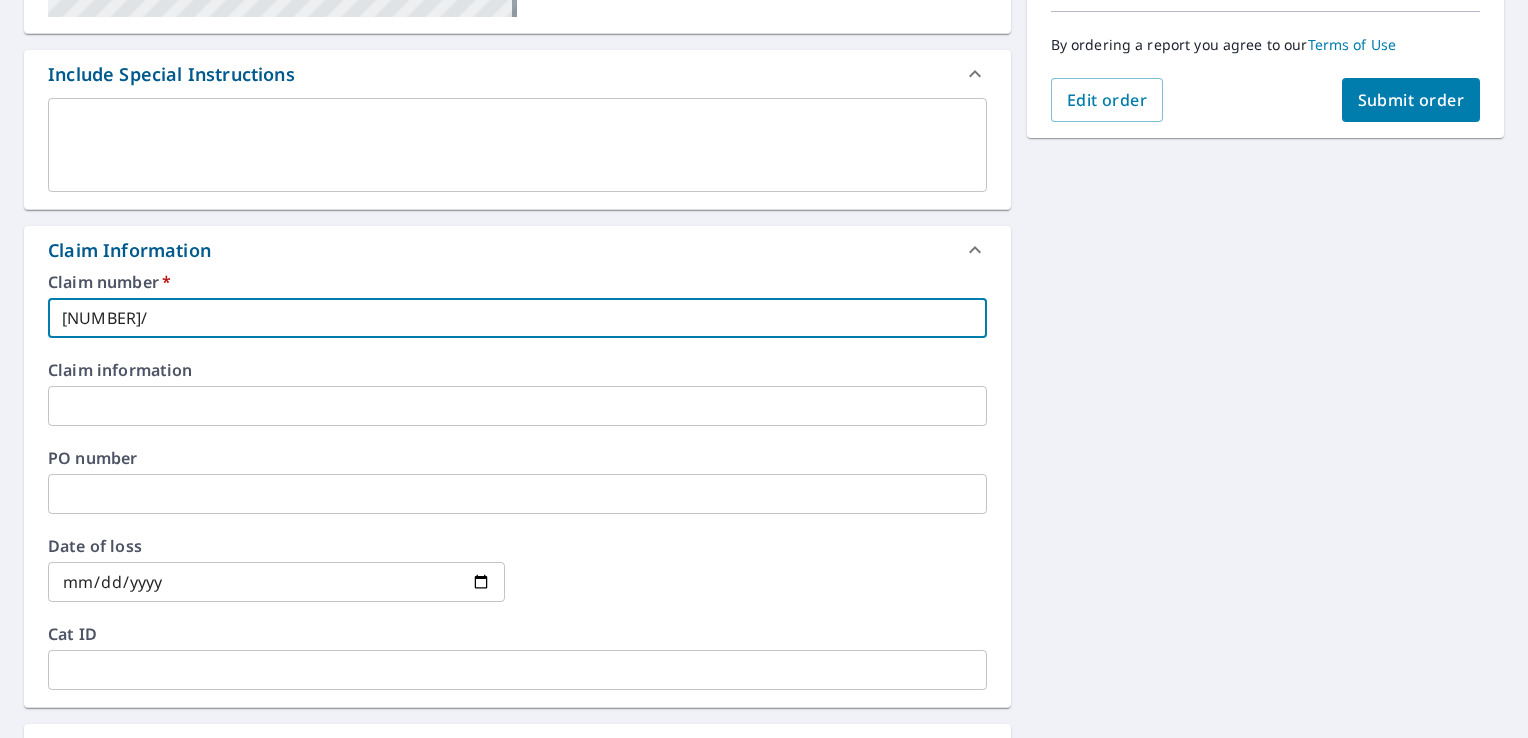 type on "7" 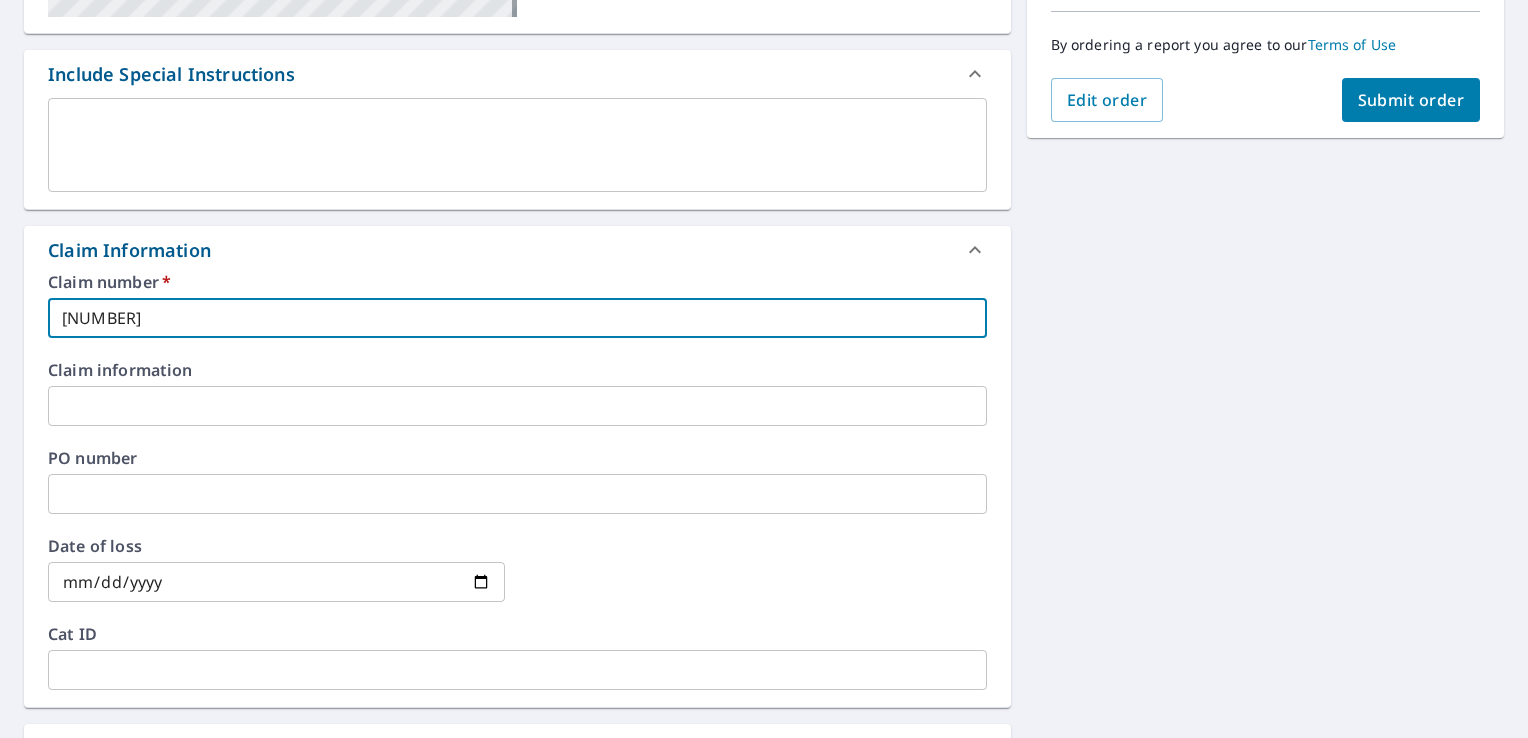 scroll, scrollTop: 700, scrollLeft: 0, axis: vertical 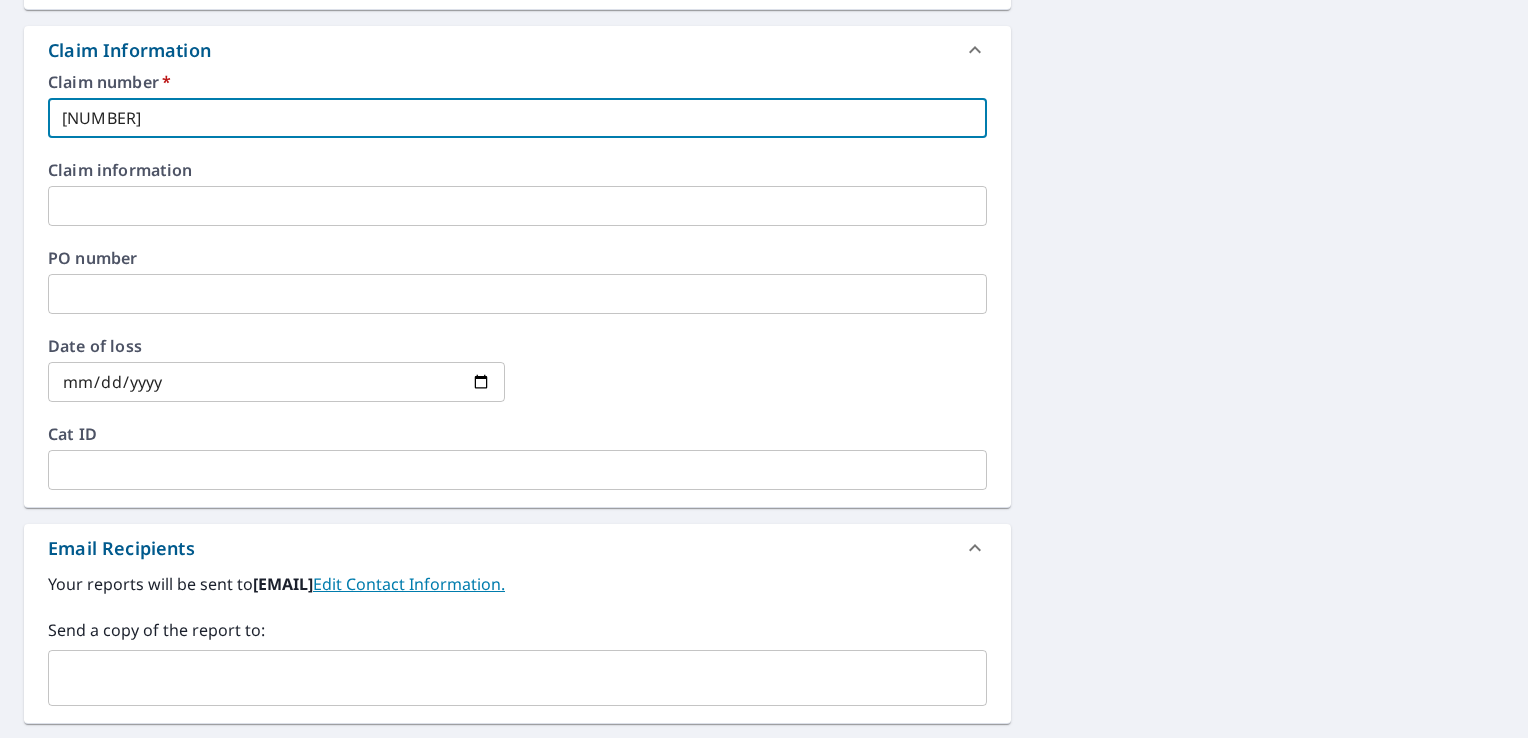 type on "[NUMBER]" 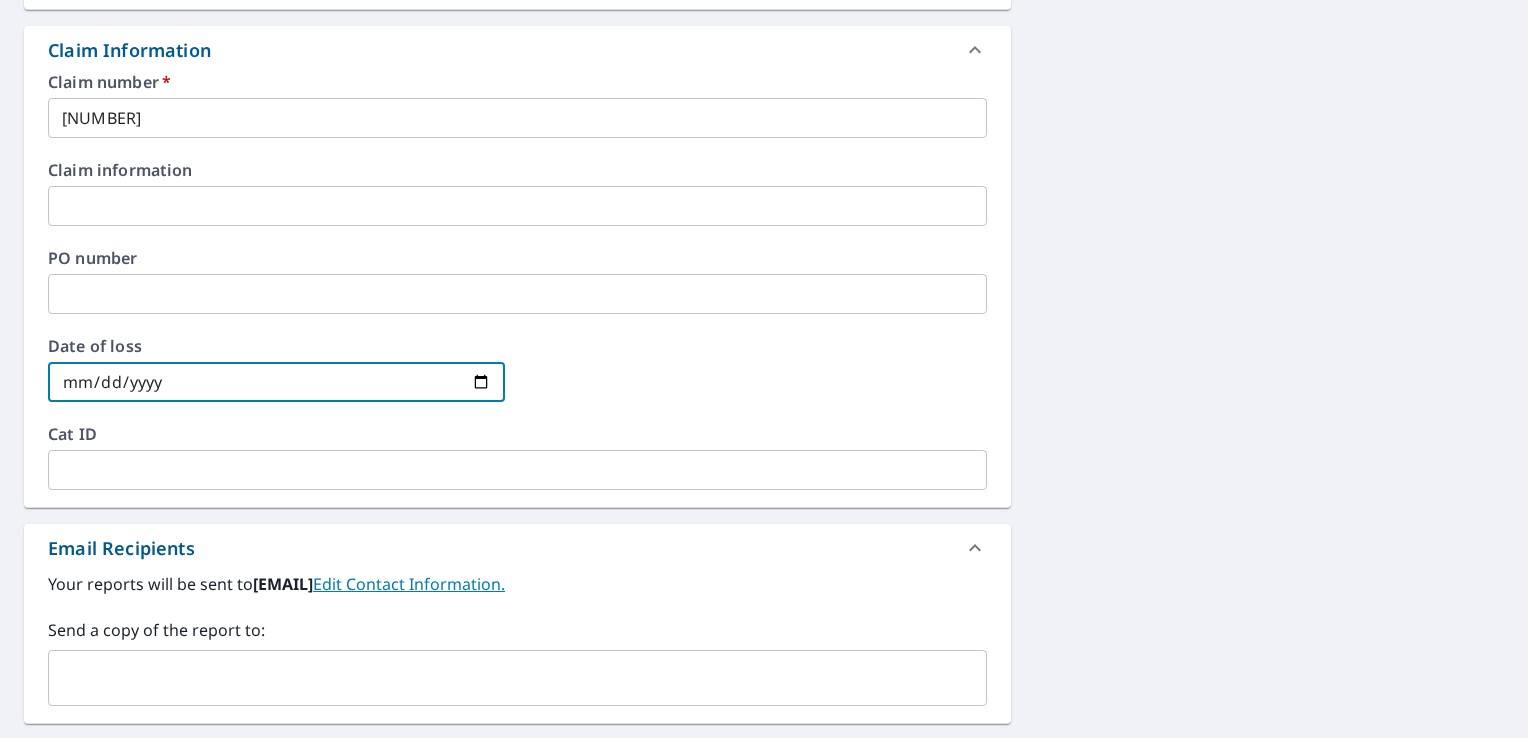 type on "[DATE]" 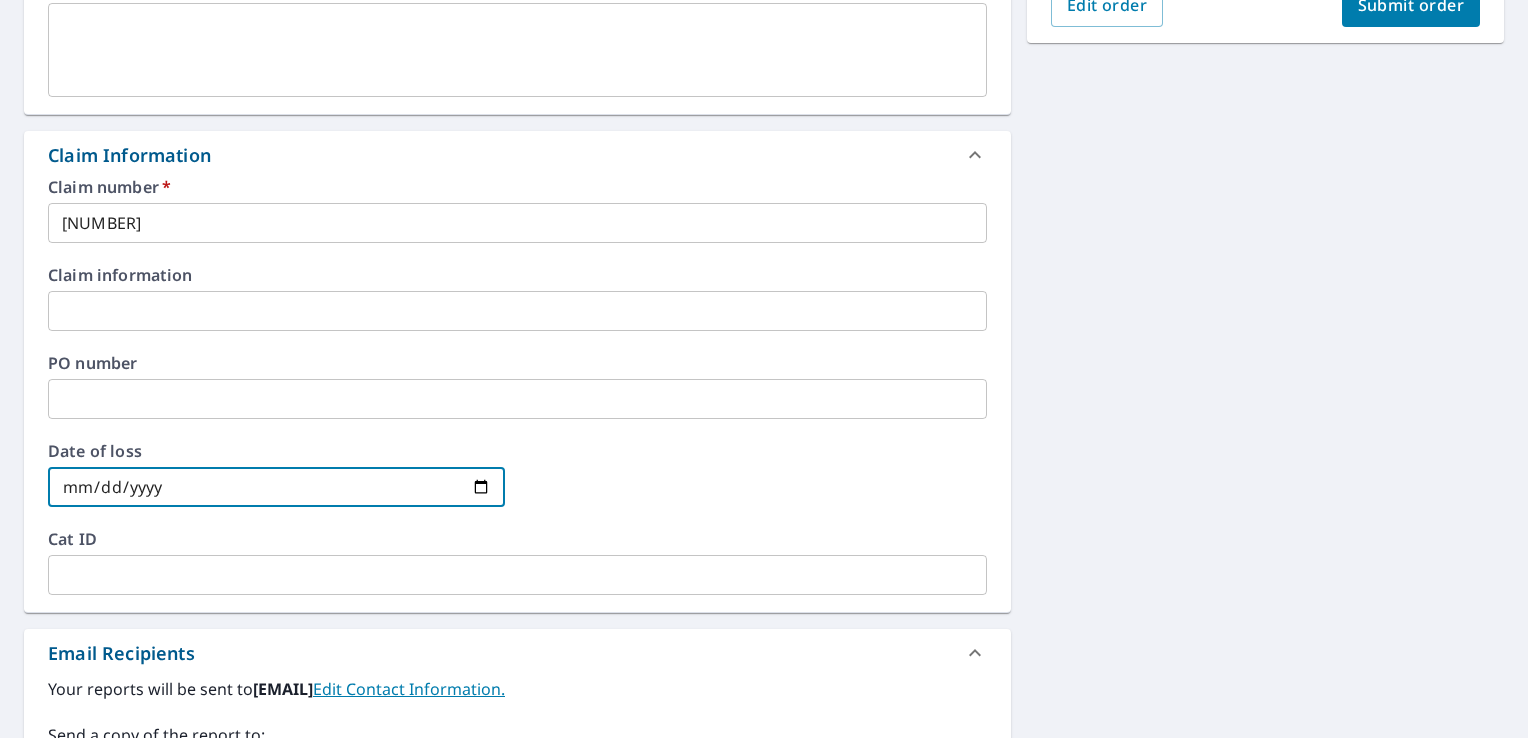 scroll, scrollTop: 340, scrollLeft: 0, axis: vertical 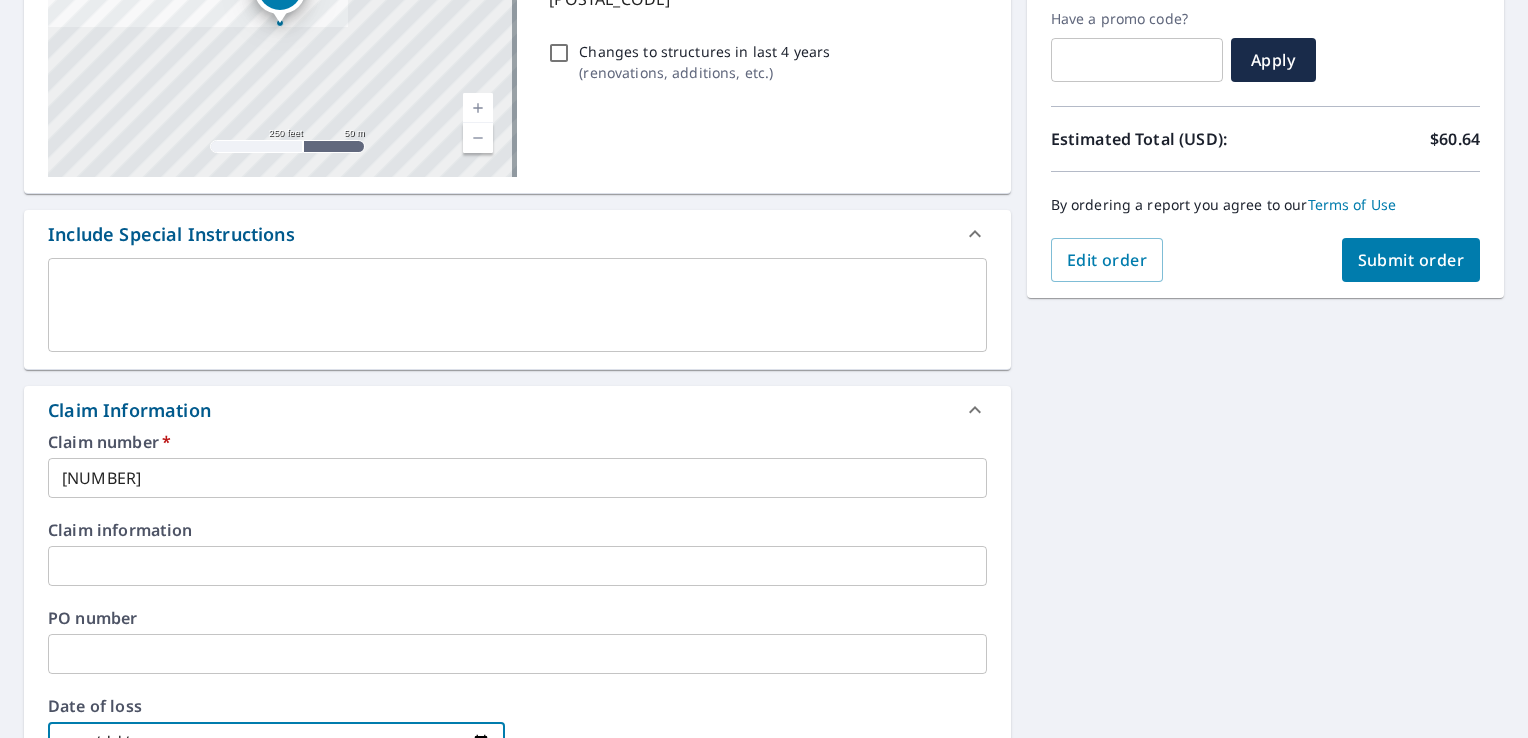 click on "Submit order" at bounding box center [1411, 260] 